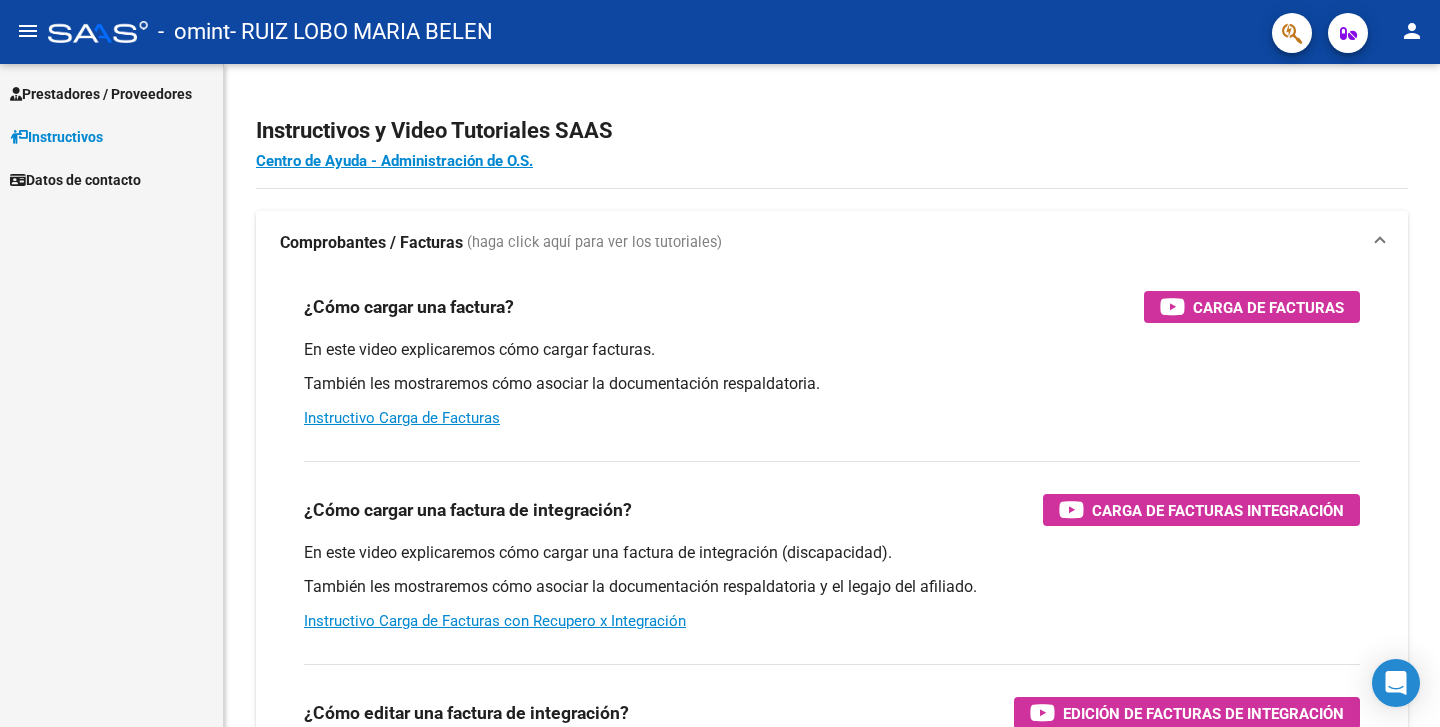 scroll, scrollTop: 0, scrollLeft: 0, axis: both 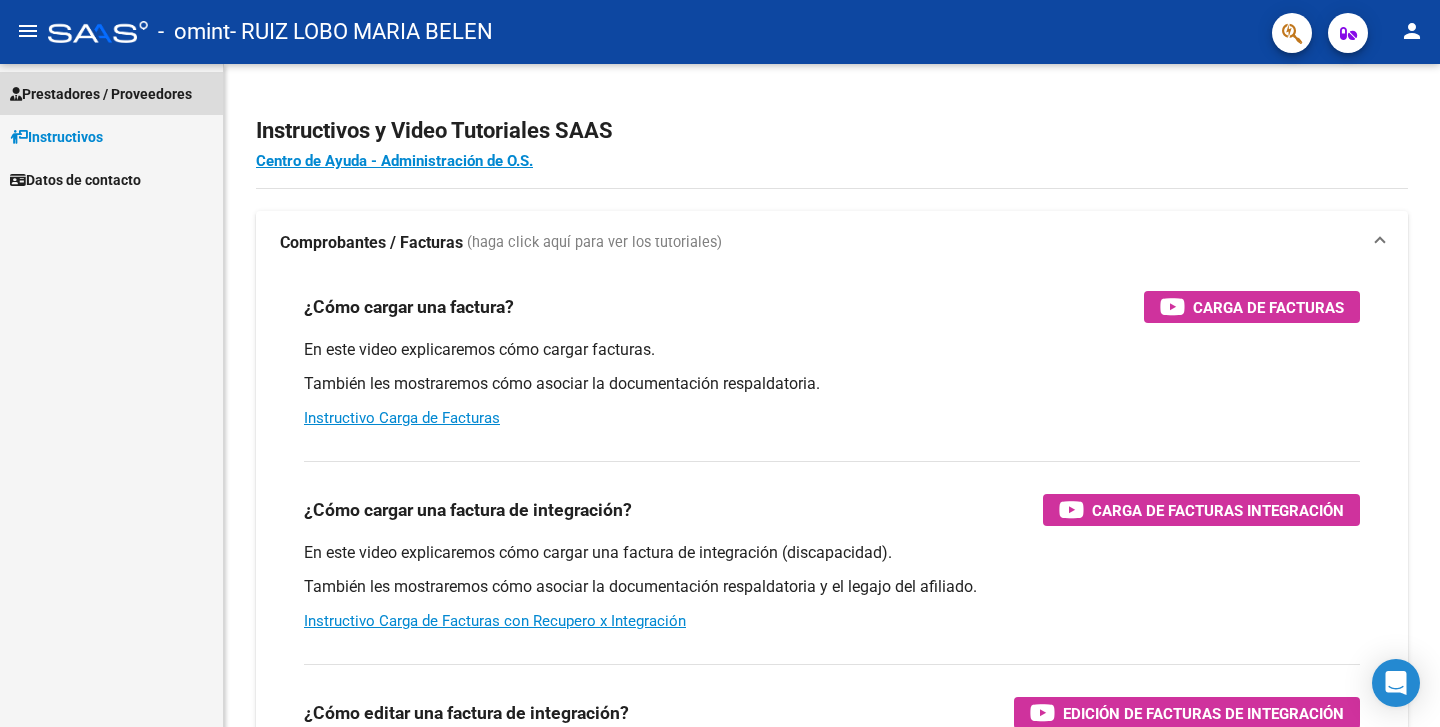 click on "Prestadores / Proveedores" at bounding box center [101, 94] 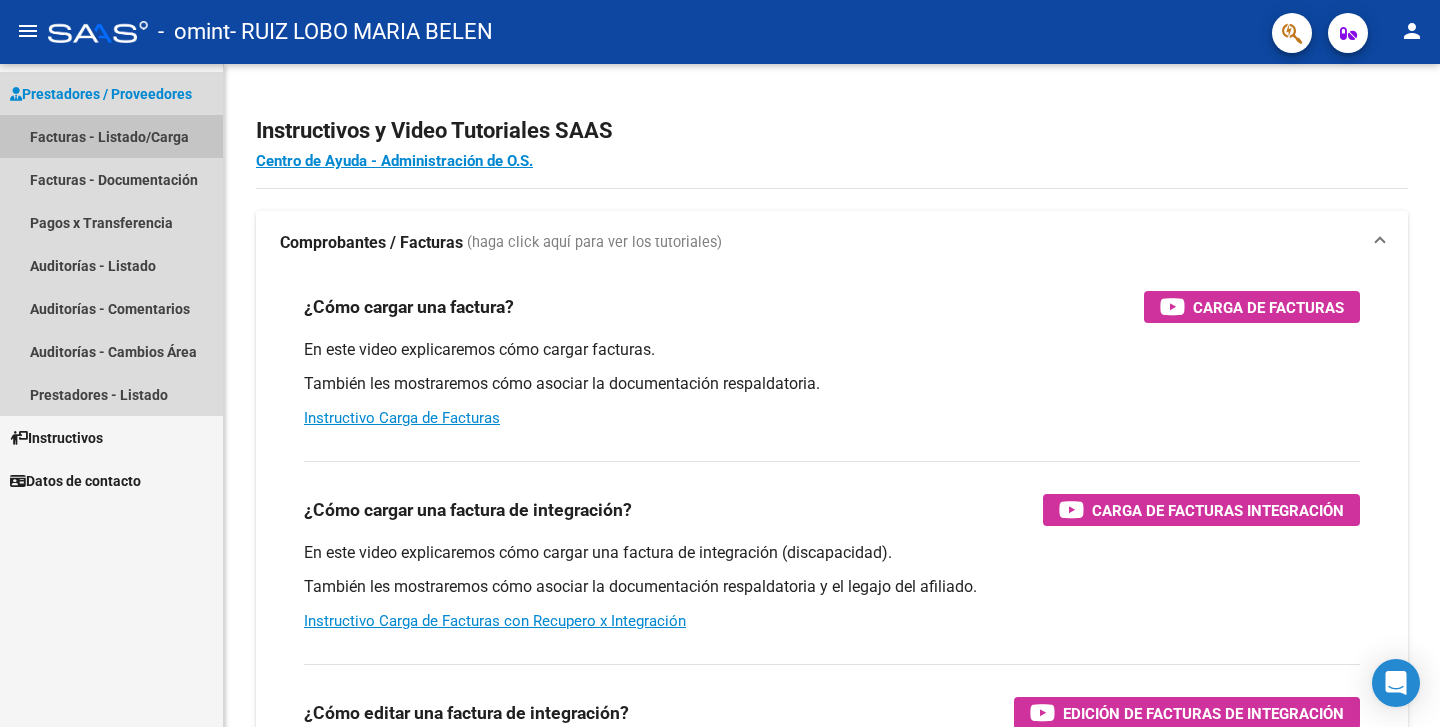 click on "Facturas - Listado/Carga" at bounding box center (111, 136) 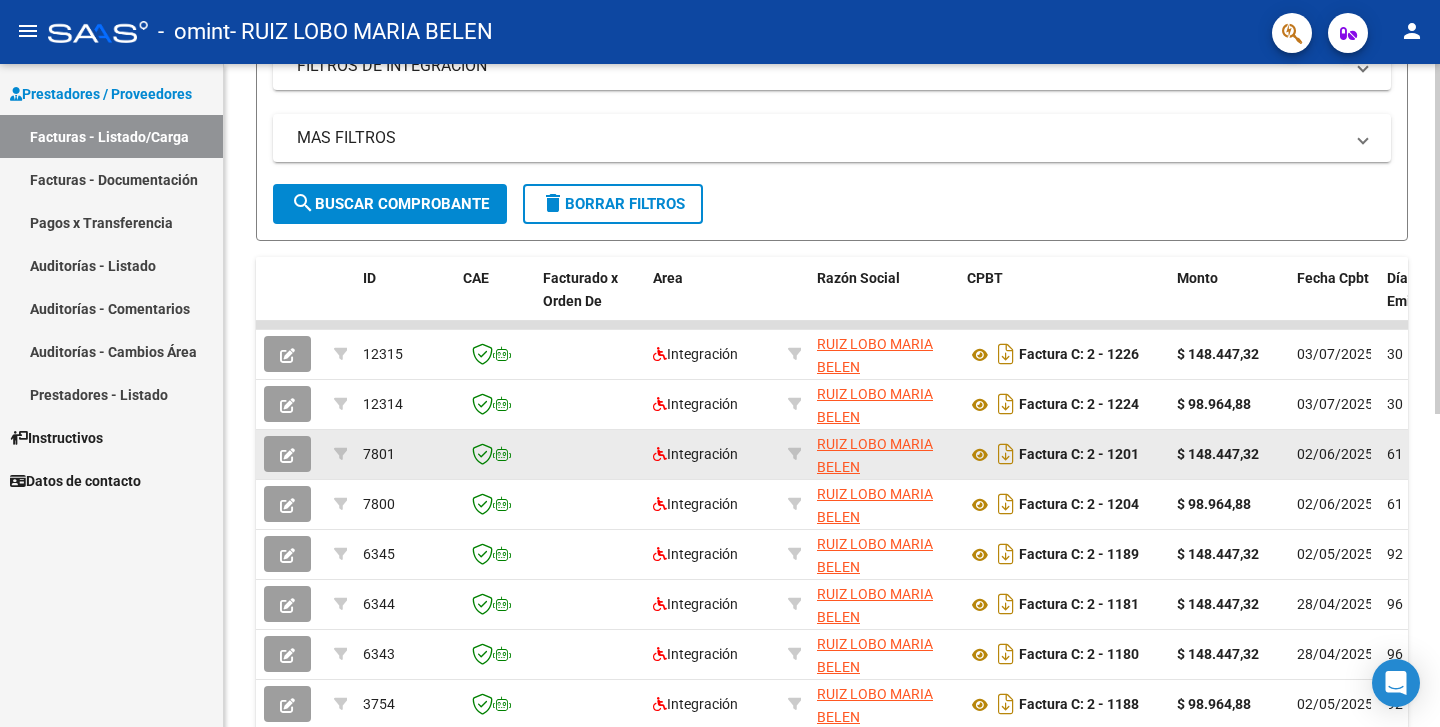 scroll, scrollTop: 376, scrollLeft: 0, axis: vertical 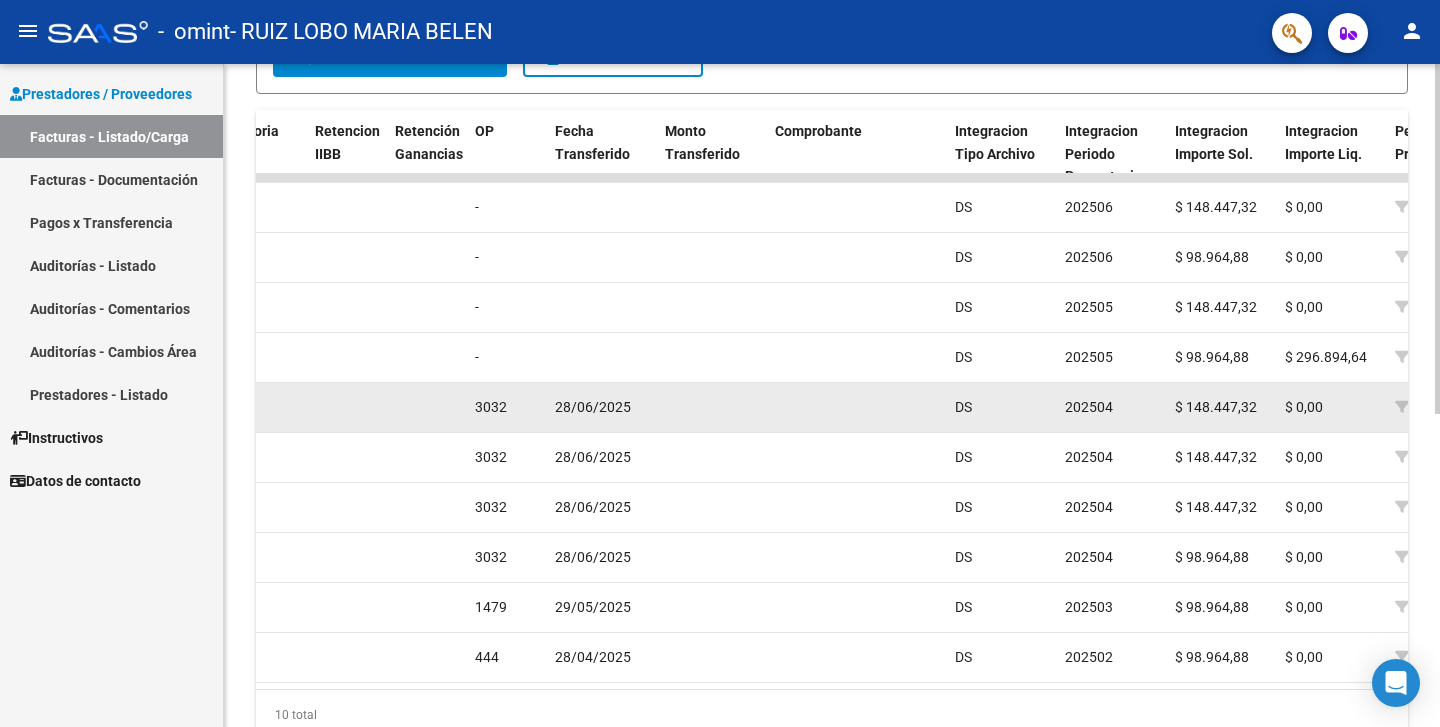 click 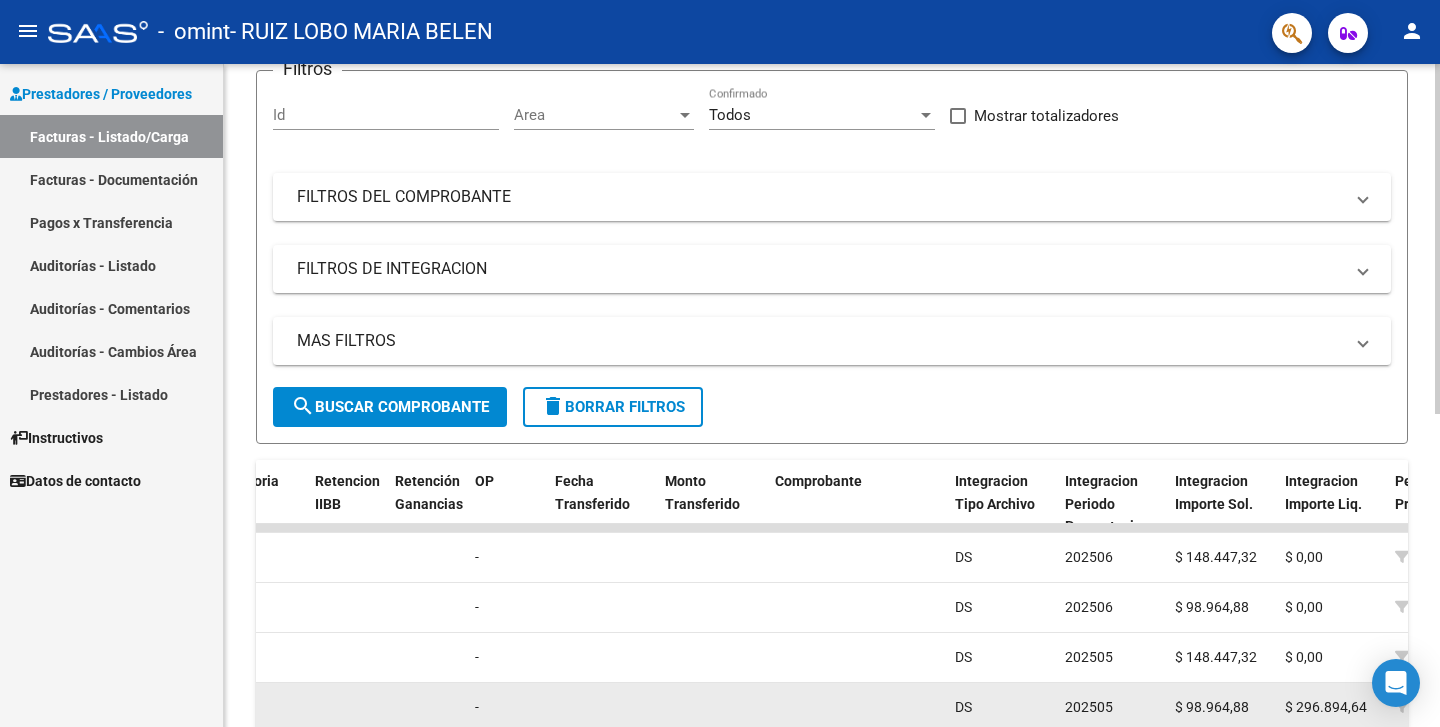 scroll, scrollTop: 0, scrollLeft: 0, axis: both 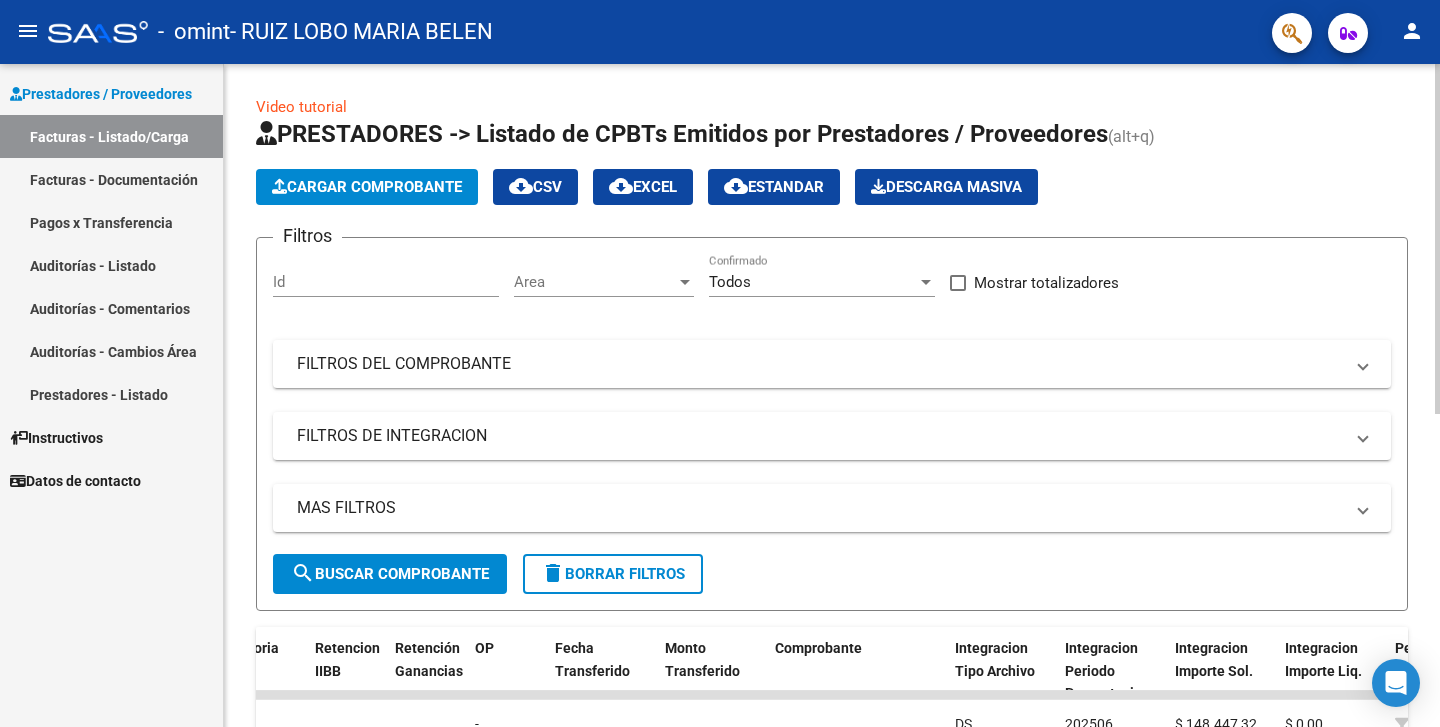 click on "Cargar Comprobante" 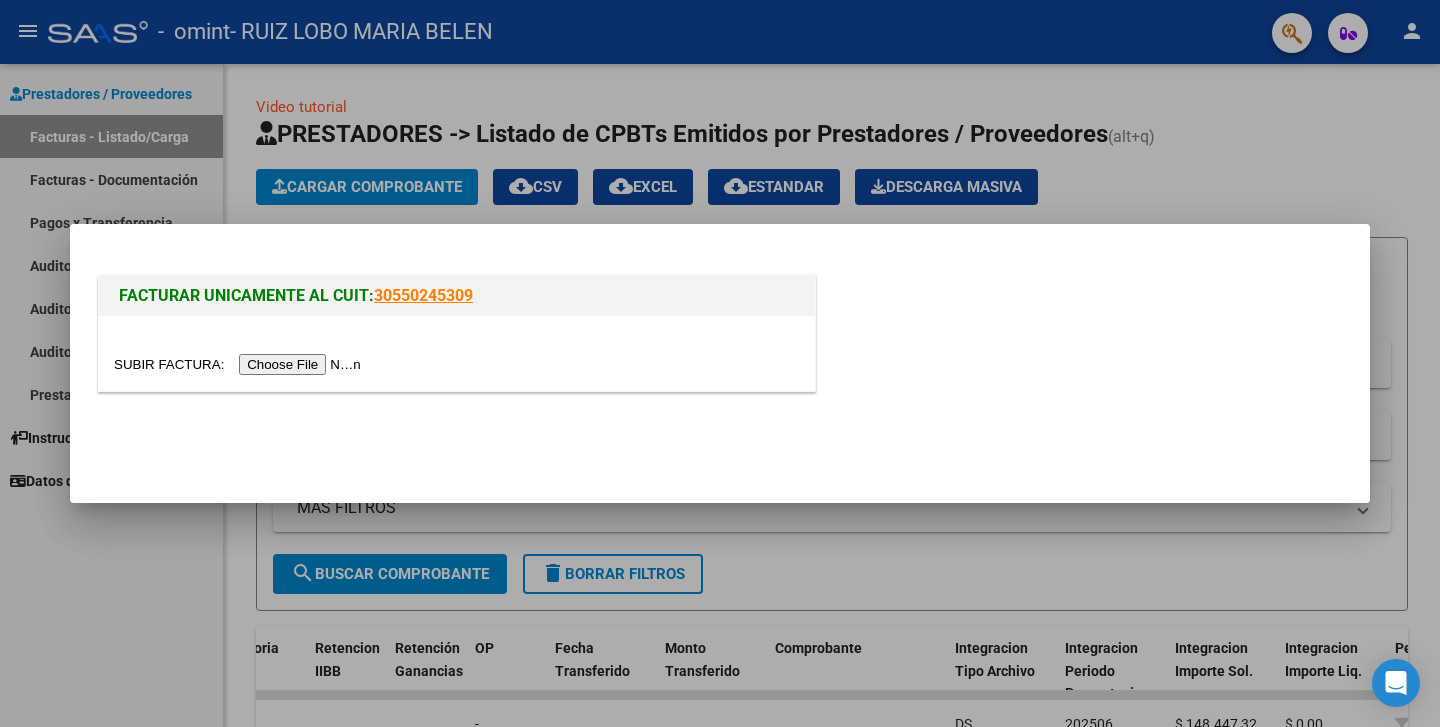 click at bounding box center (240, 364) 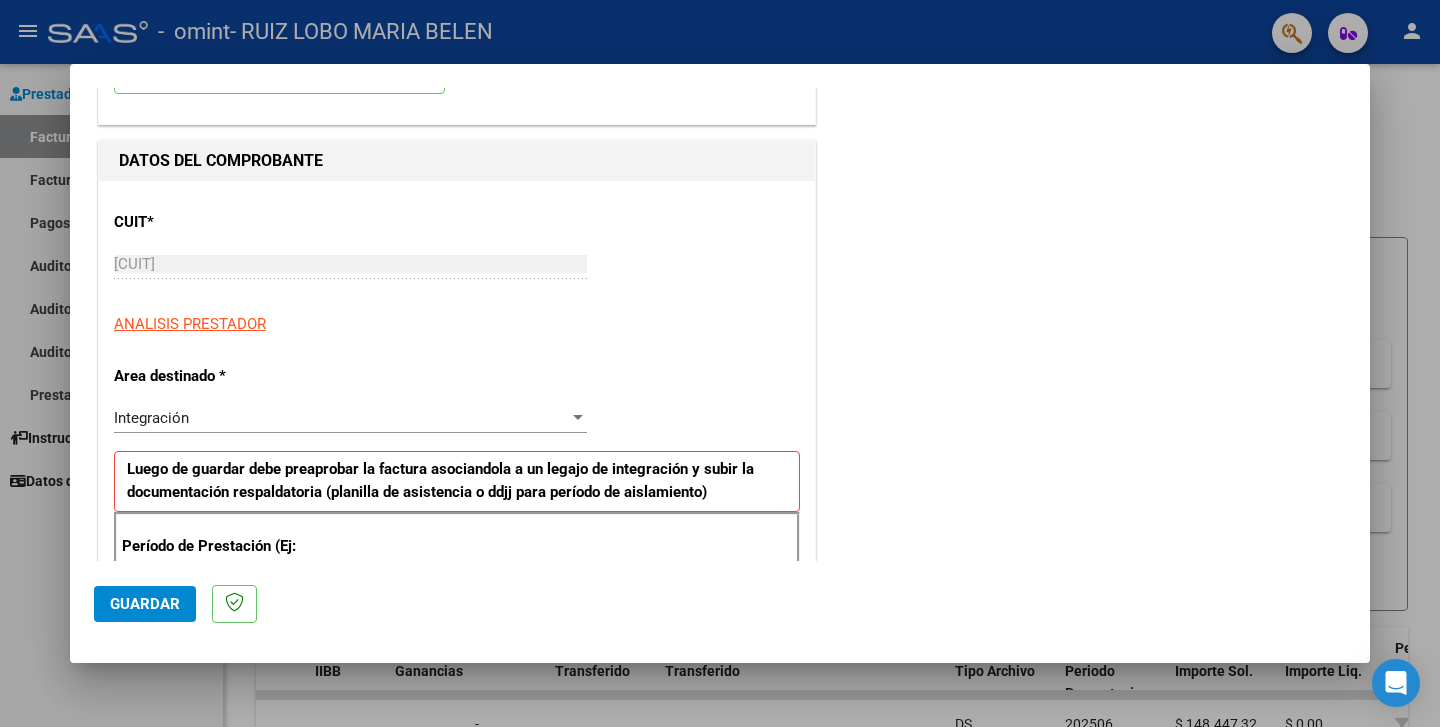 scroll, scrollTop: 162, scrollLeft: 0, axis: vertical 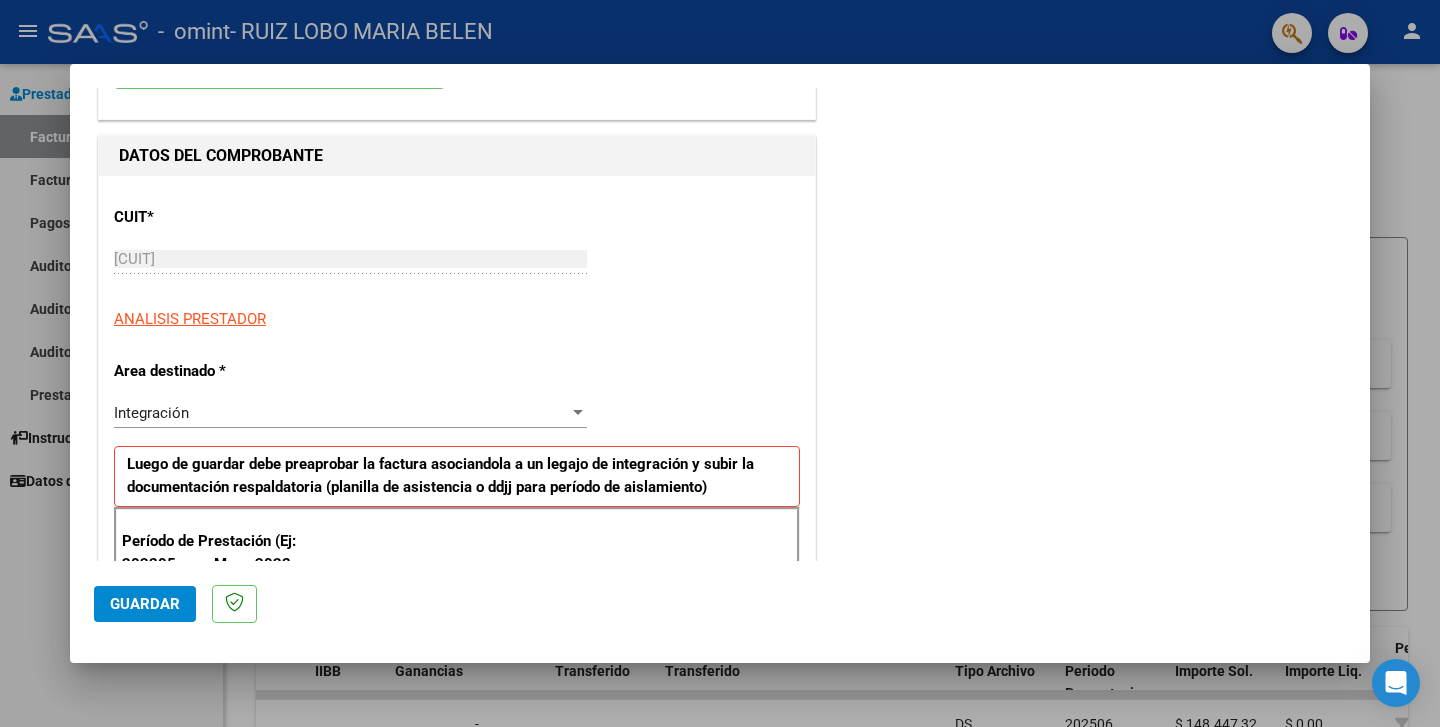 click at bounding box center [578, 413] 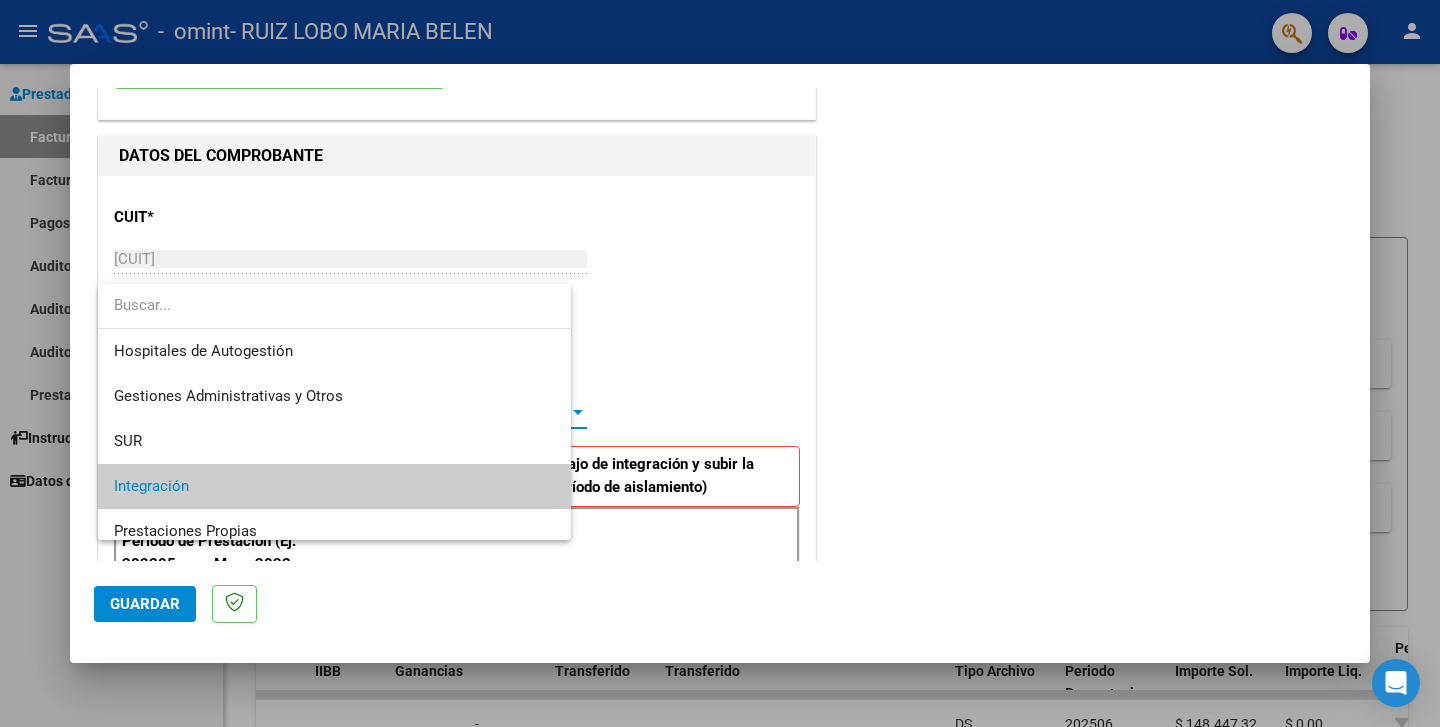 scroll, scrollTop: 74, scrollLeft: 0, axis: vertical 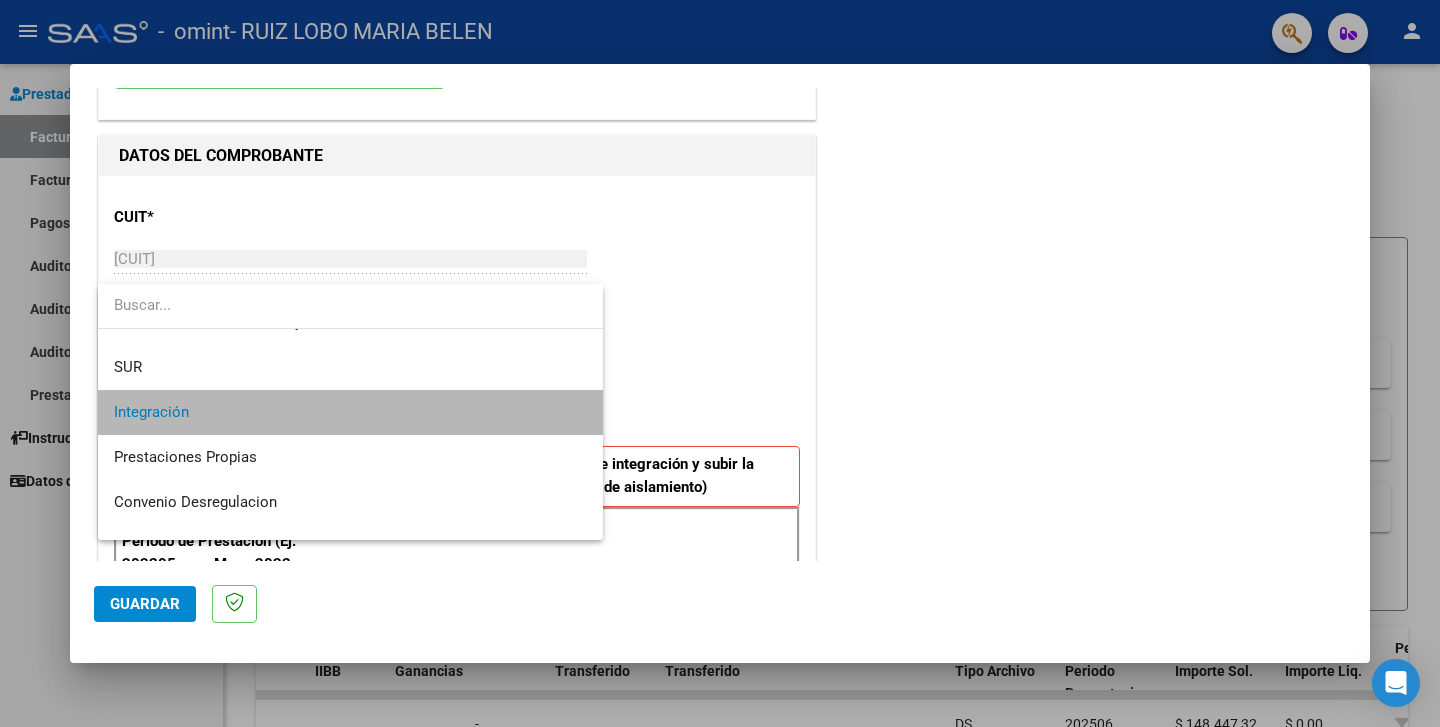 click on "Integración" at bounding box center (350, 412) 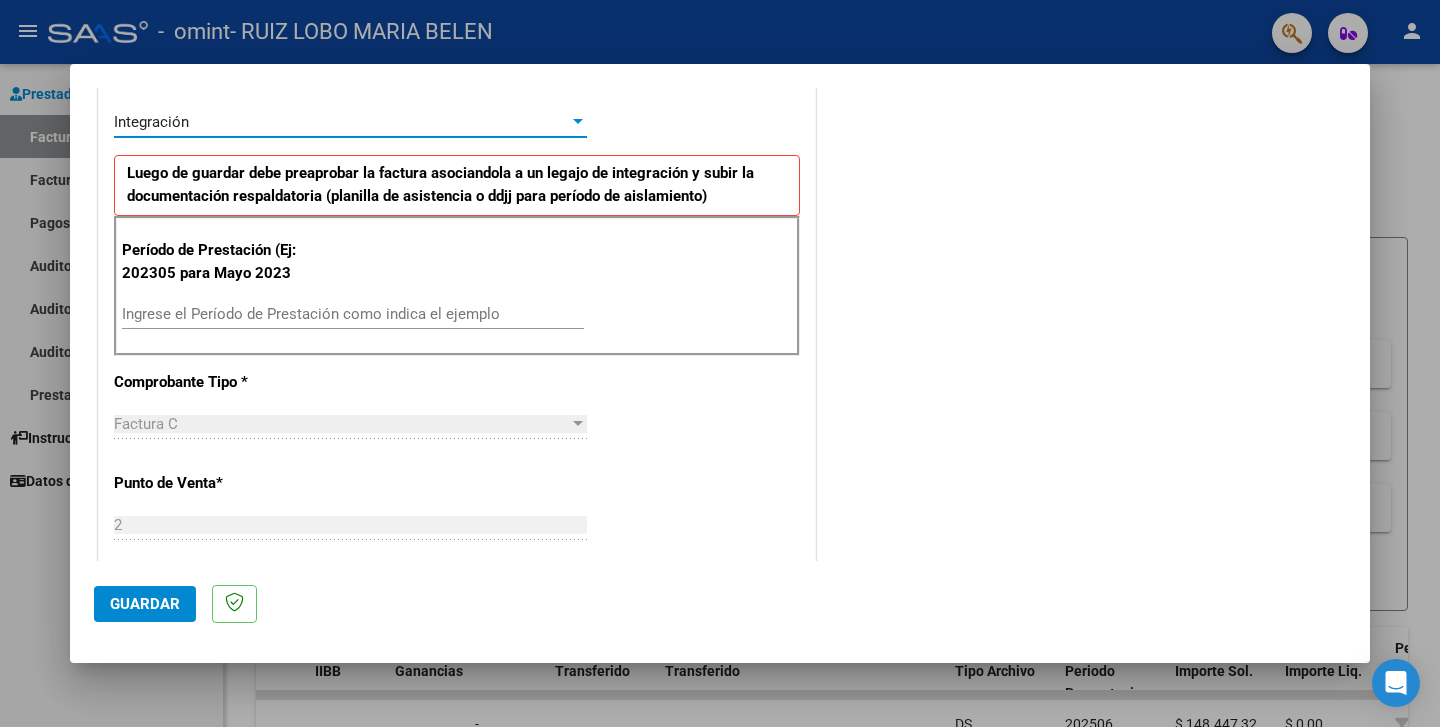 scroll, scrollTop: 462, scrollLeft: 0, axis: vertical 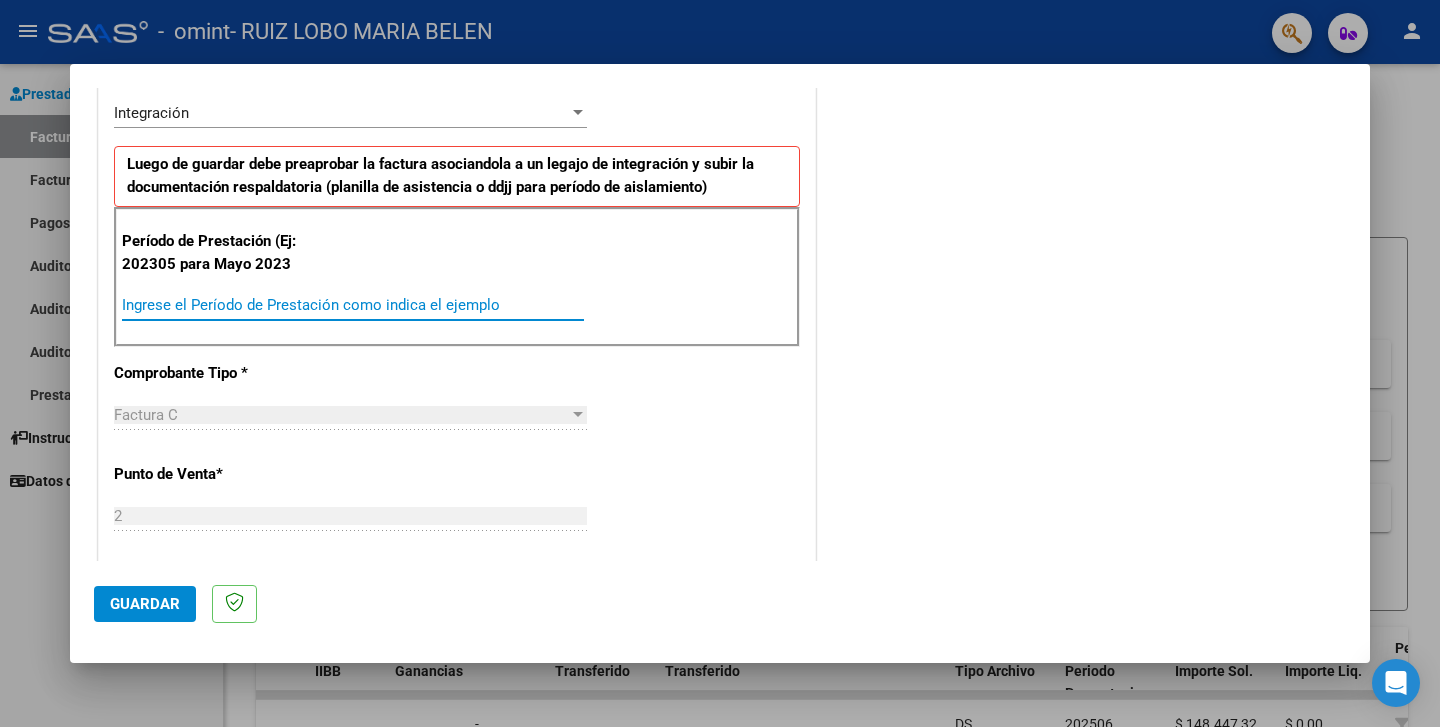 click on "Ingrese el Período de Prestación como indica el ejemplo" at bounding box center (353, 305) 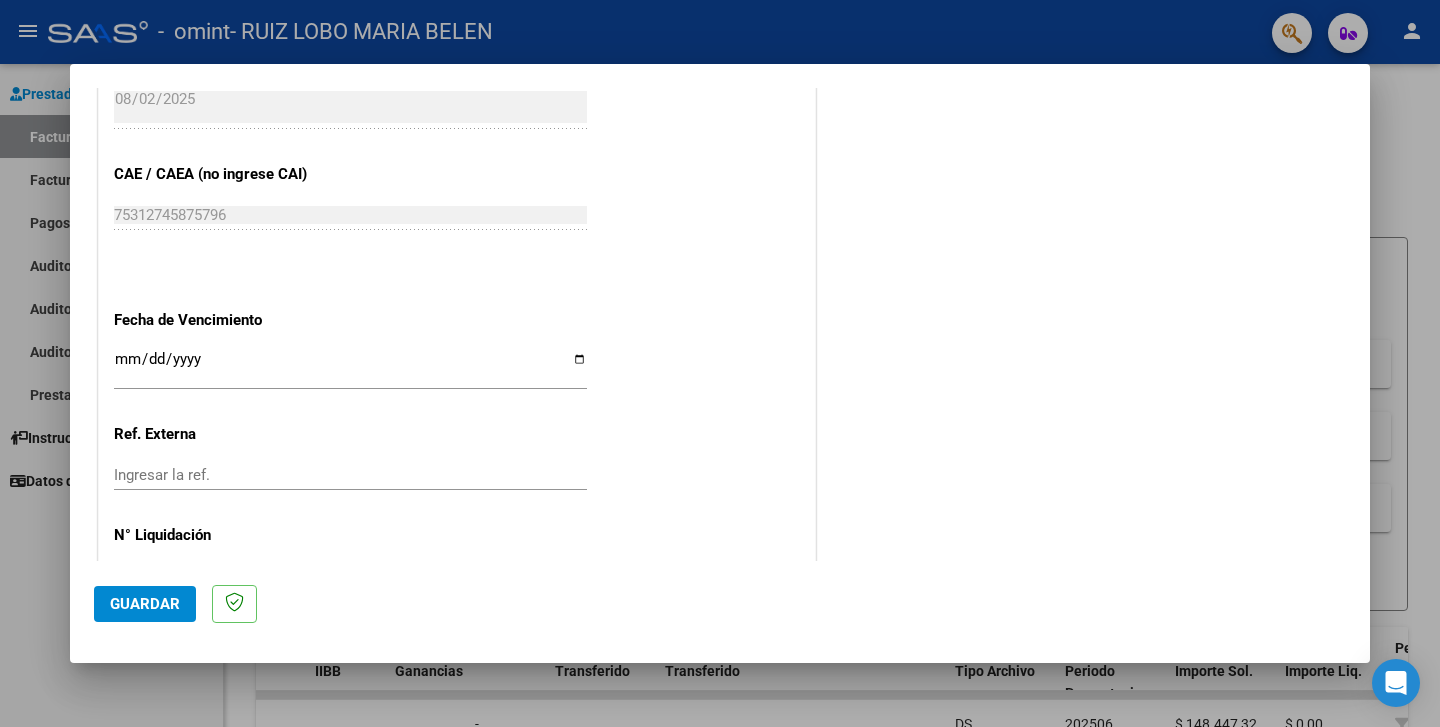 scroll, scrollTop: 1198, scrollLeft: 0, axis: vertical 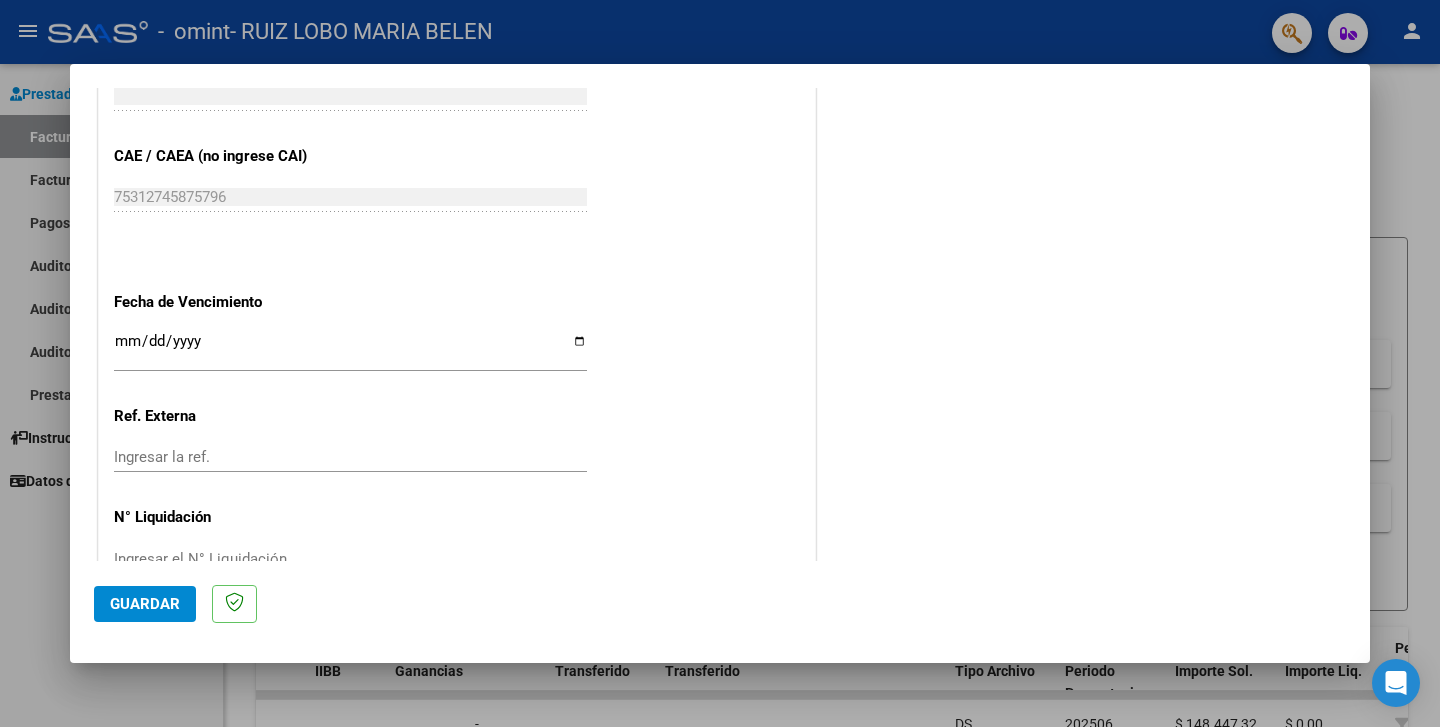 type on "202507" 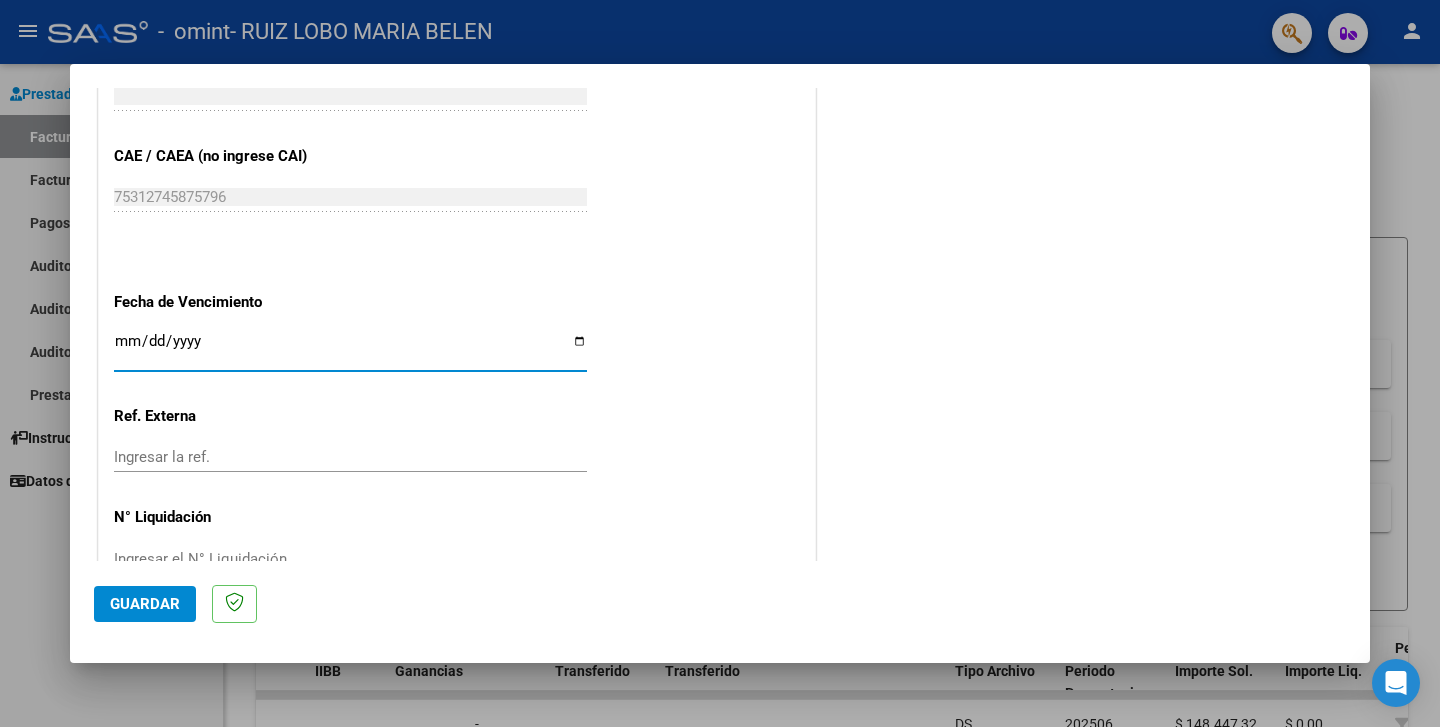 click on "Ingresar la fecha" at bounding box center (350, 349) 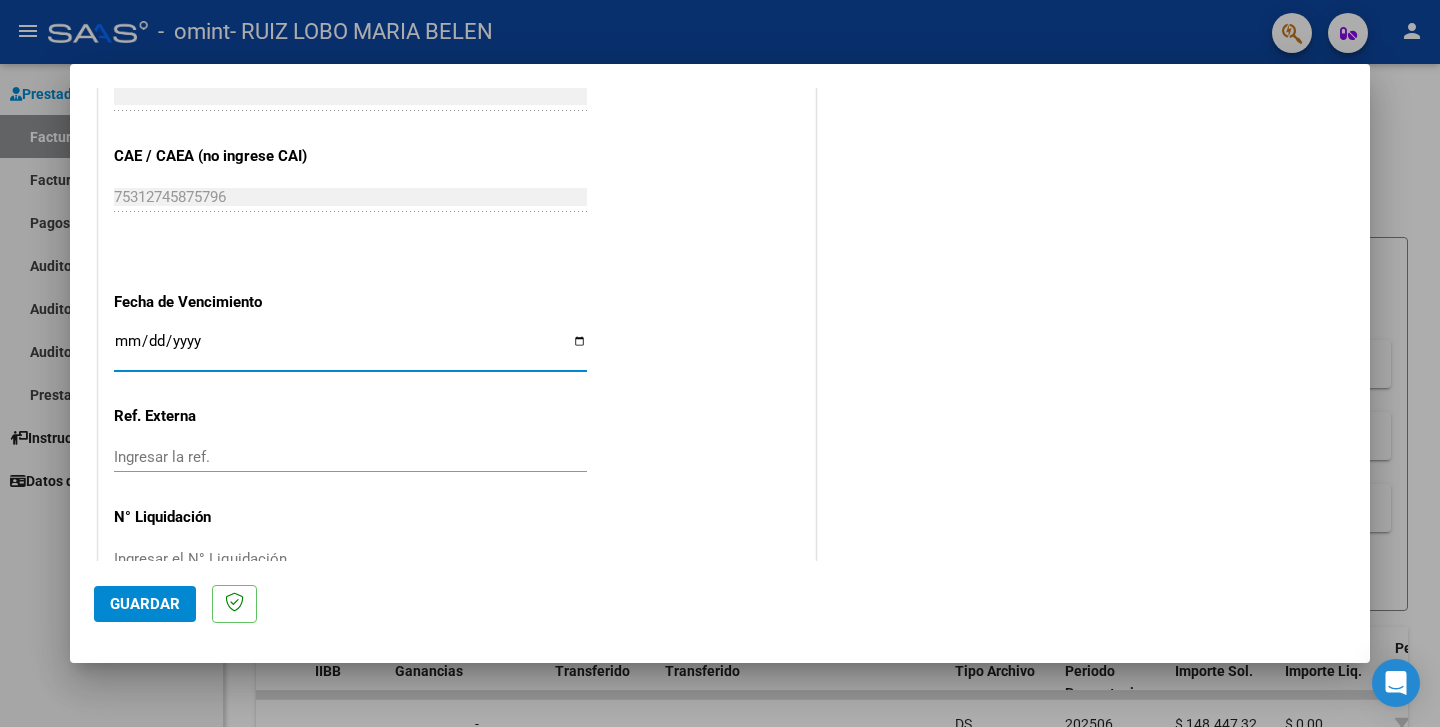 click on "Ingresar la fecha" at bounding box center [350, 349] 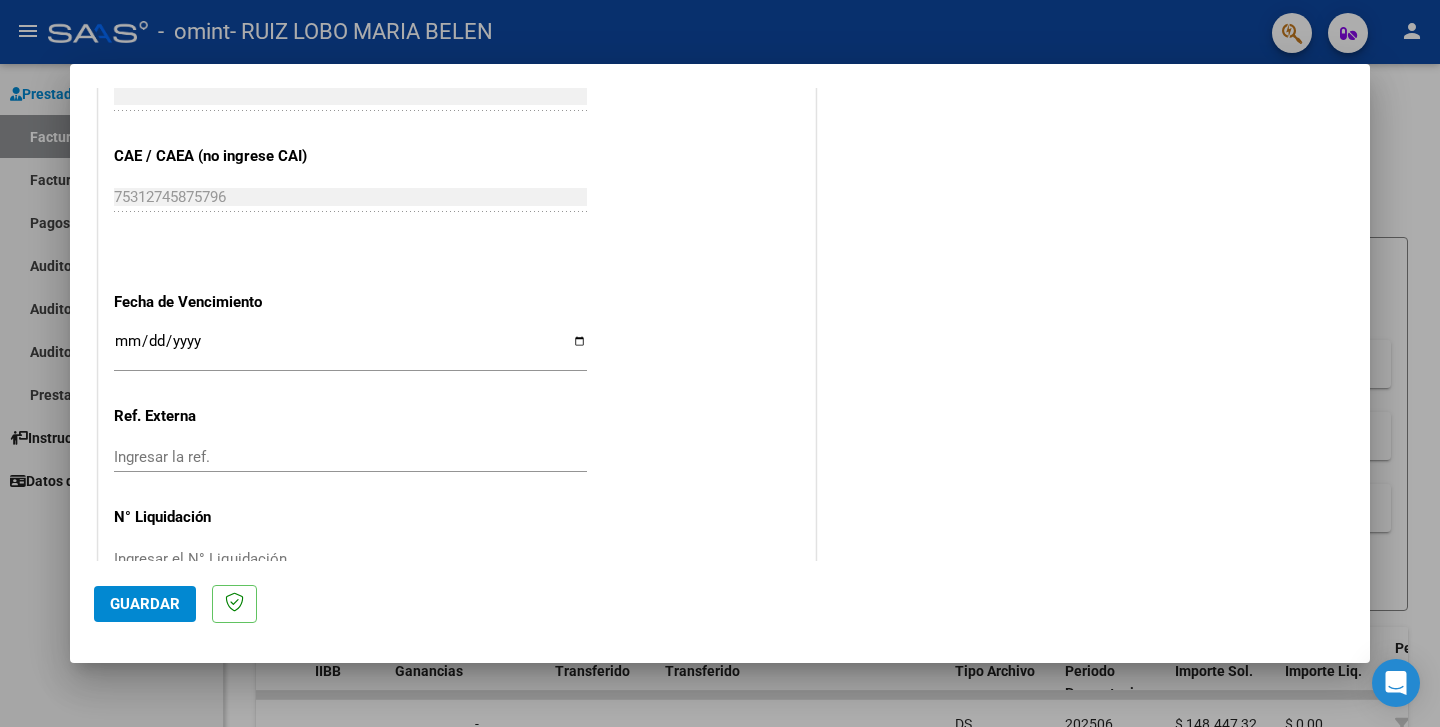 click on "CUIT  *   [CUIT] Ingresar CUIT  ANALISIS PRESTADOR  Area destinado * Integración Seleccionar Area Luego de guardar debe preaprobar la factura asociandola a un legajo de integración y subir la documentación respaldatoria (planilla de asistencia o ddjj para período de aislamiento)  Período de Prestación (Ej: 202305 para Mayo 2023    202507 Ingrese el Período de Prestación como indica el ejemplo   Comprobante Tipo * Factura C Seleccionar Tipo Punto de Venta  *   2 Ingresar el Nro.  Número  *   1244 Ingresar el Nro.  Monto  *   $ 148.447,32 Ingresar el monto  Fecha del Cpbt.  *   2025-08-02 Ingresar la fecha  CAE / CAEA (no ingrese CAI)    75312745875796 Ingresar el CAE o CAEA (no ingrese CAI)  Fecha de Vencimiento    Ingresar la fecha  Ref. Externa    Ingresar la ref.  N° Liquidación    Ingresar el N° Liquidación" at bounding box center [457, -127] 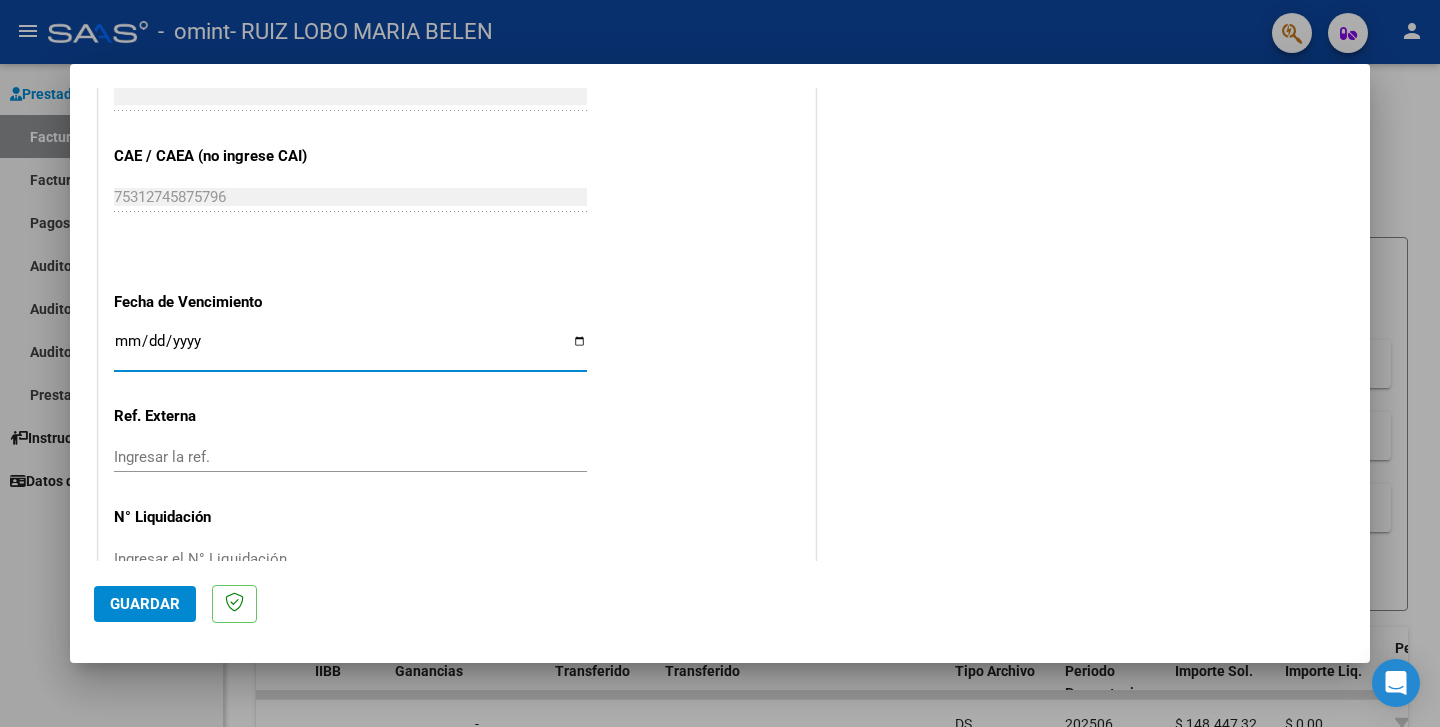 click on "Ingresar la fecha" at bounding box center (350, 349) 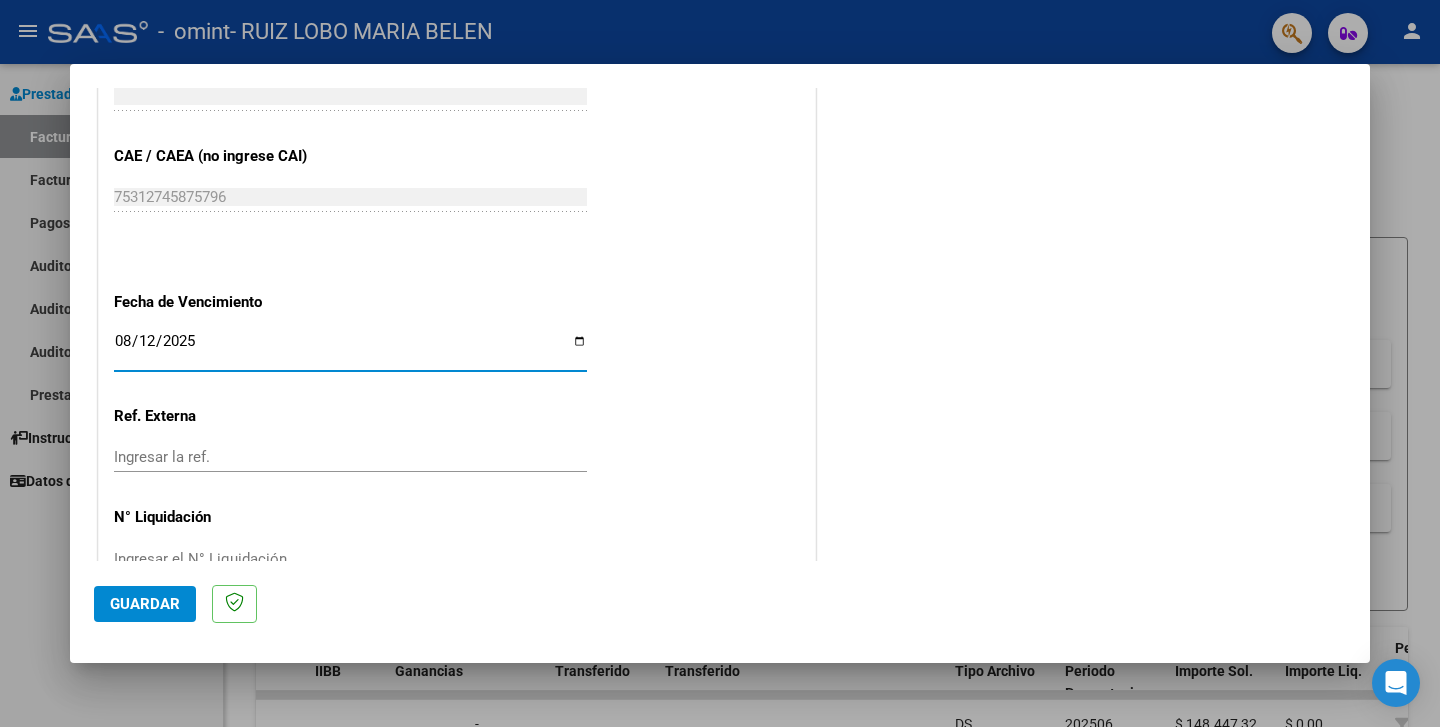 type on "2025-08-12" 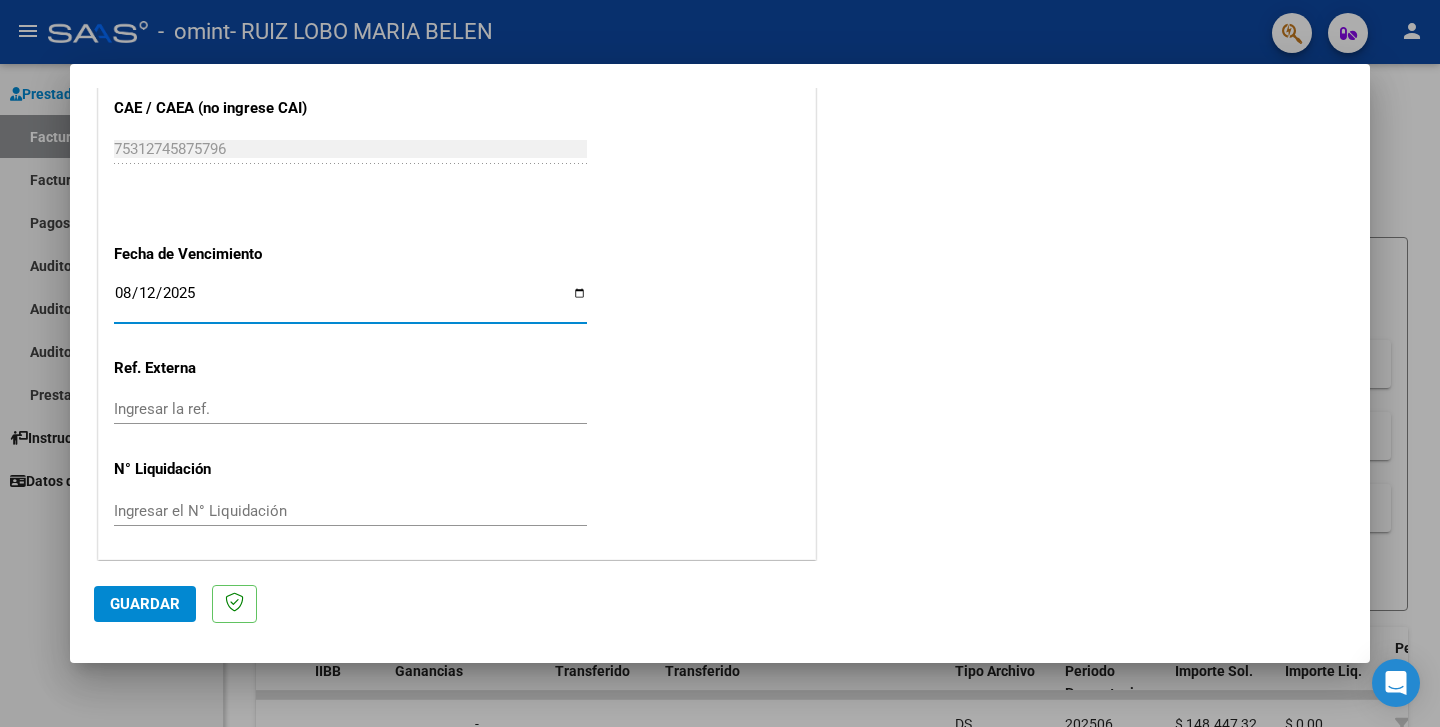 scroll, scrollTop: 1246, scrollLeft: 0, axis: vertical 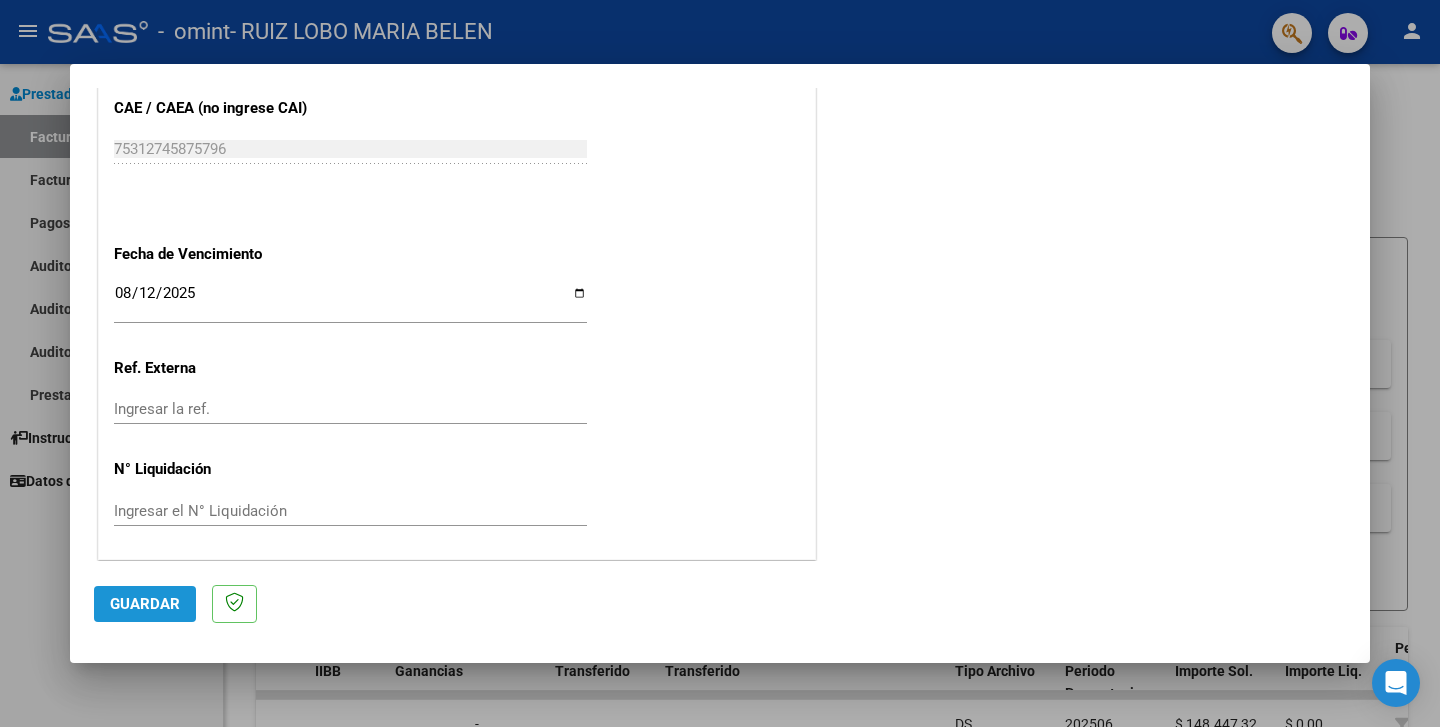 click on "Guardar" 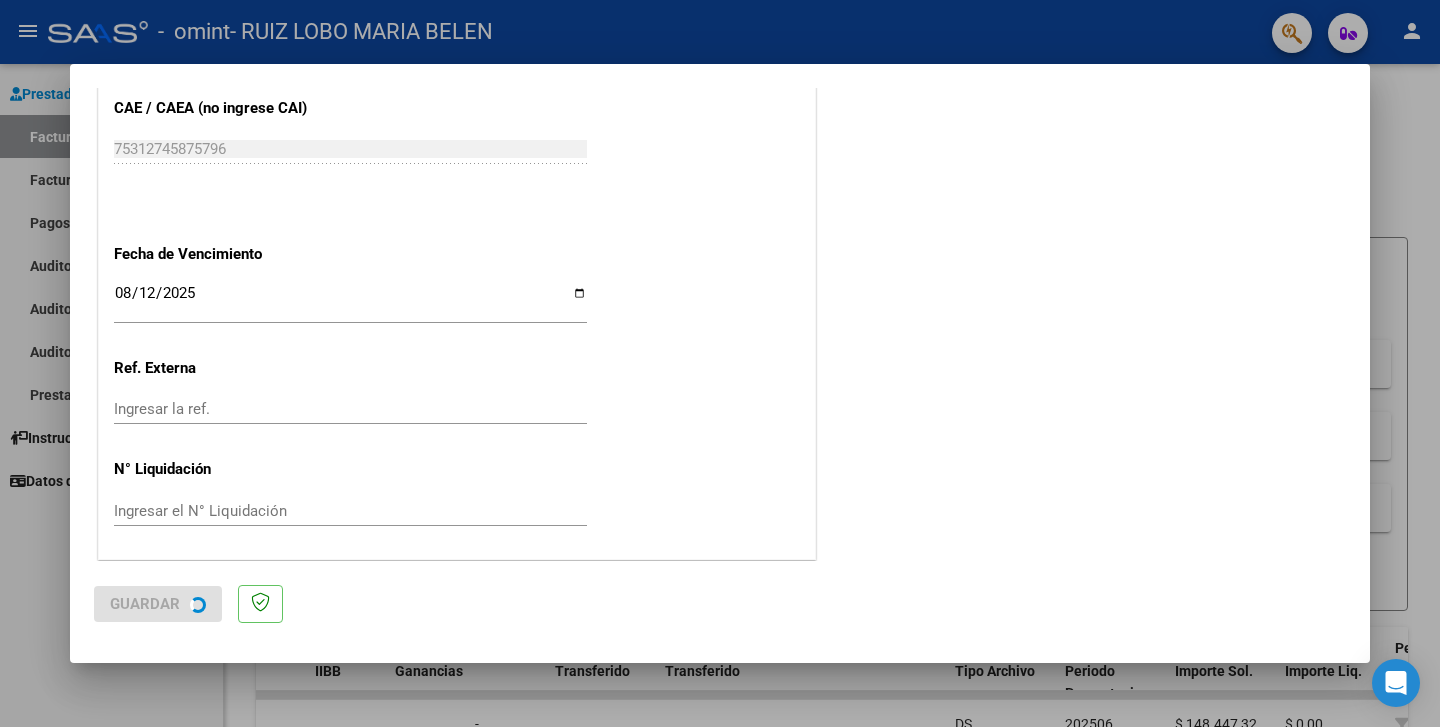 scroll, scrollTop: 0, scrollLeft: 0, axis: both 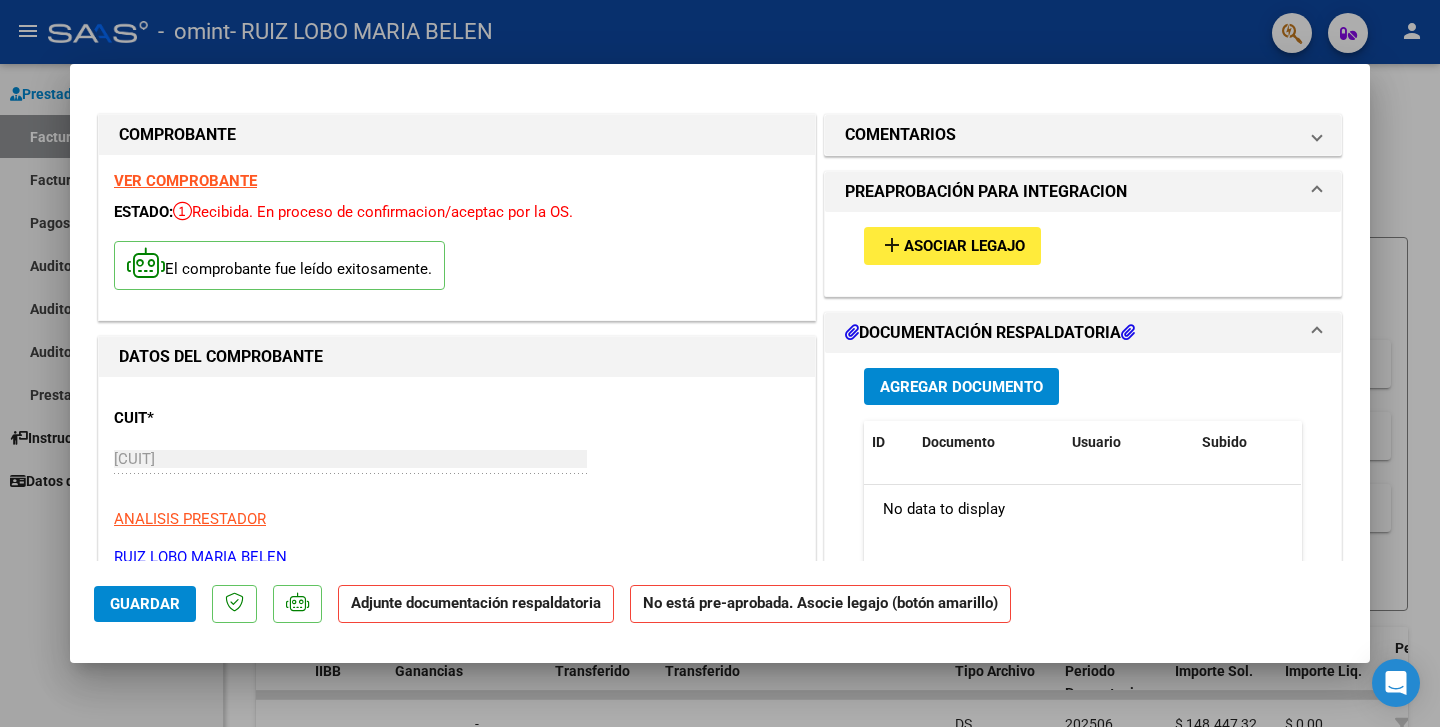 click on "Asociar Legajo" at bounding box center (964, 247) 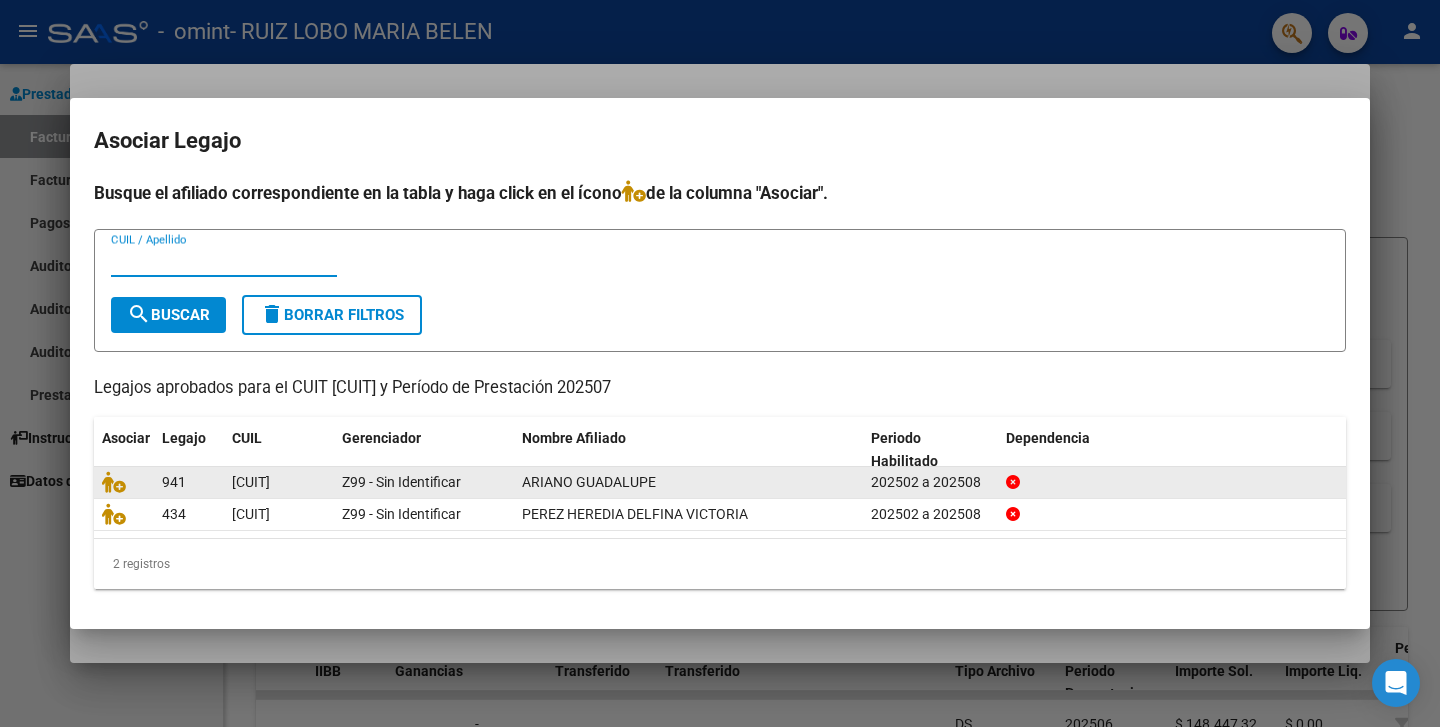 click on "ARIANO GUADALUPE" 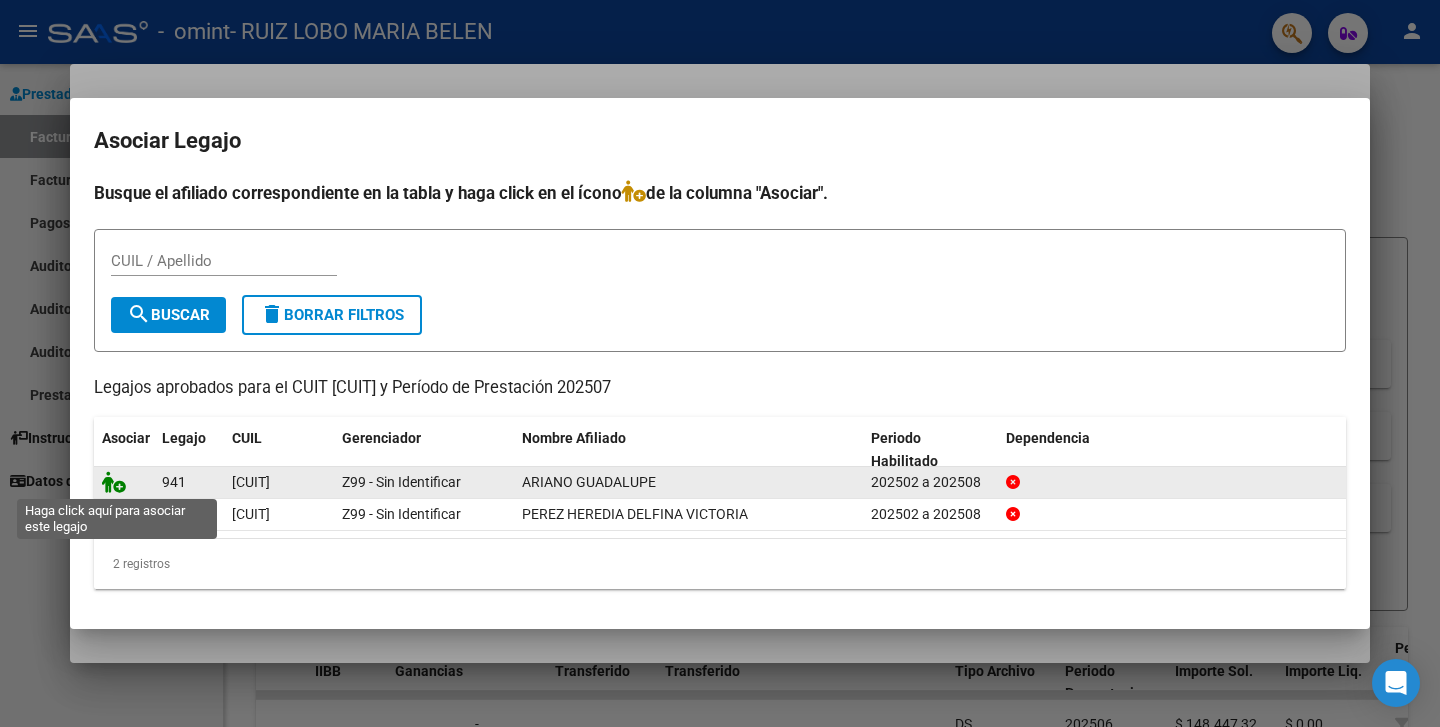 click 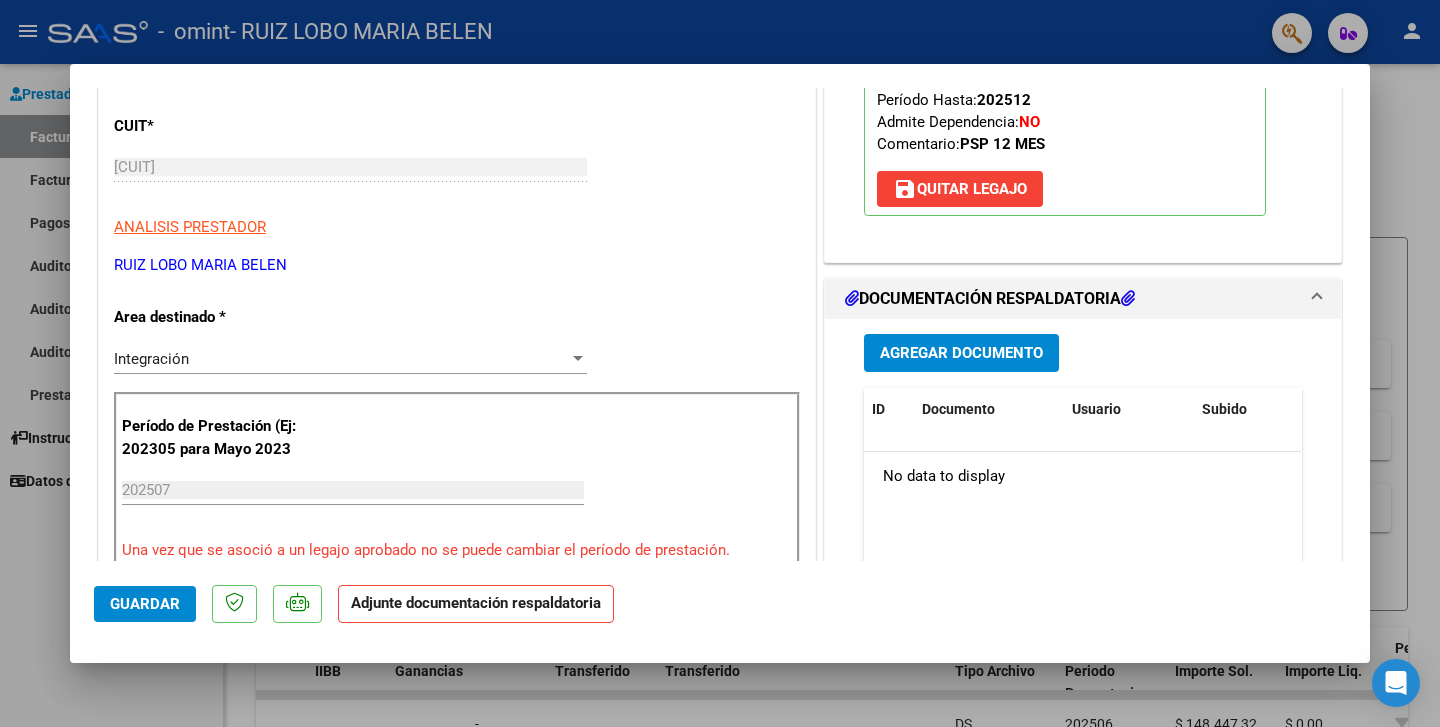 scroll, scrollTop: 293, scrollLeft: 0, axis: vertical 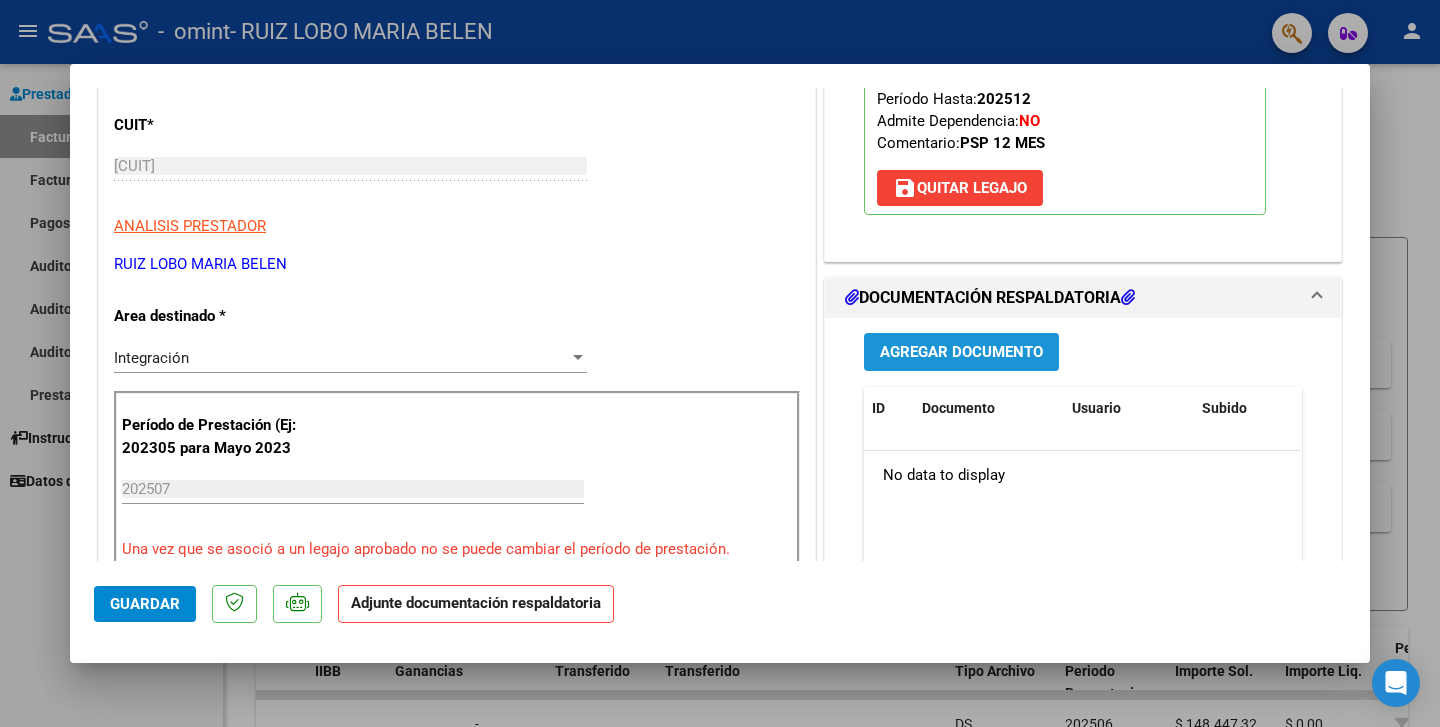 click on "Agregar Documento" at bounding box center (961, 353) 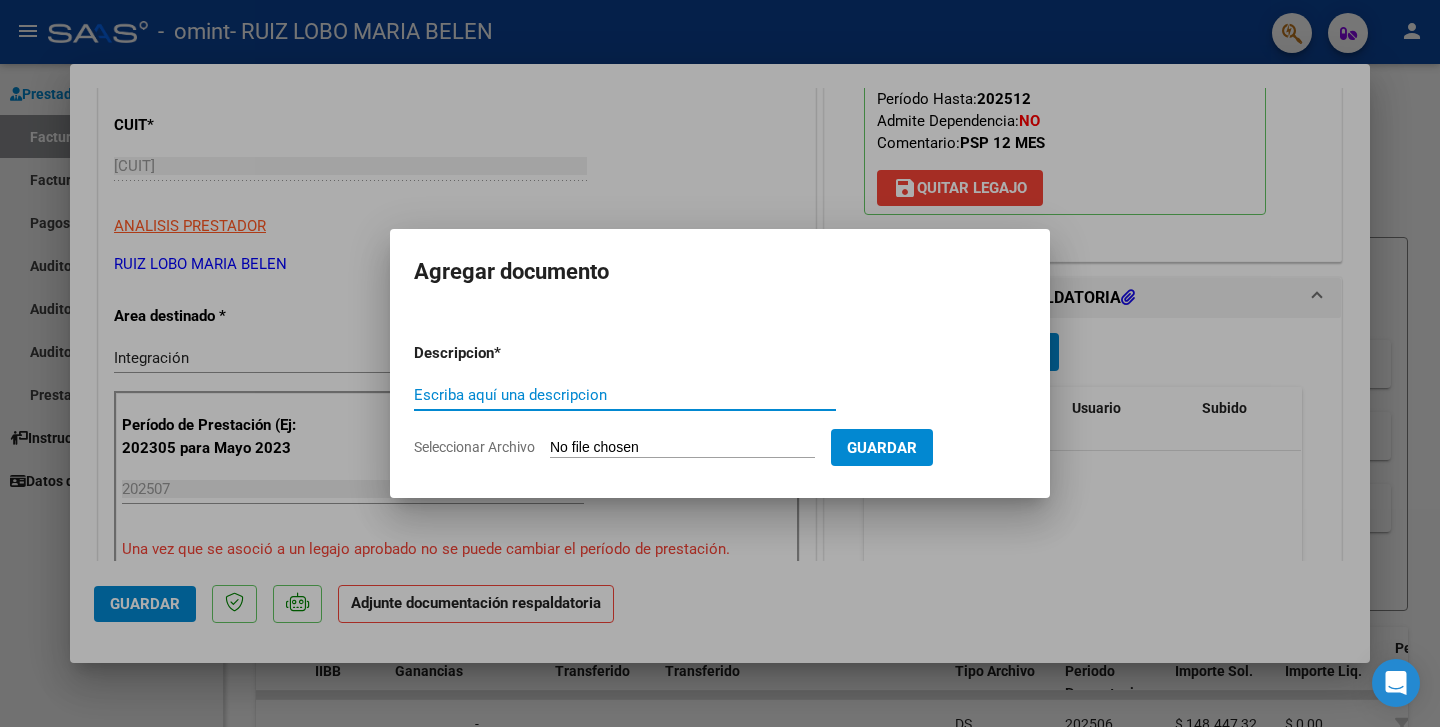 click on "Escriba aquí una descripcion" at bounding box center (625, 395) 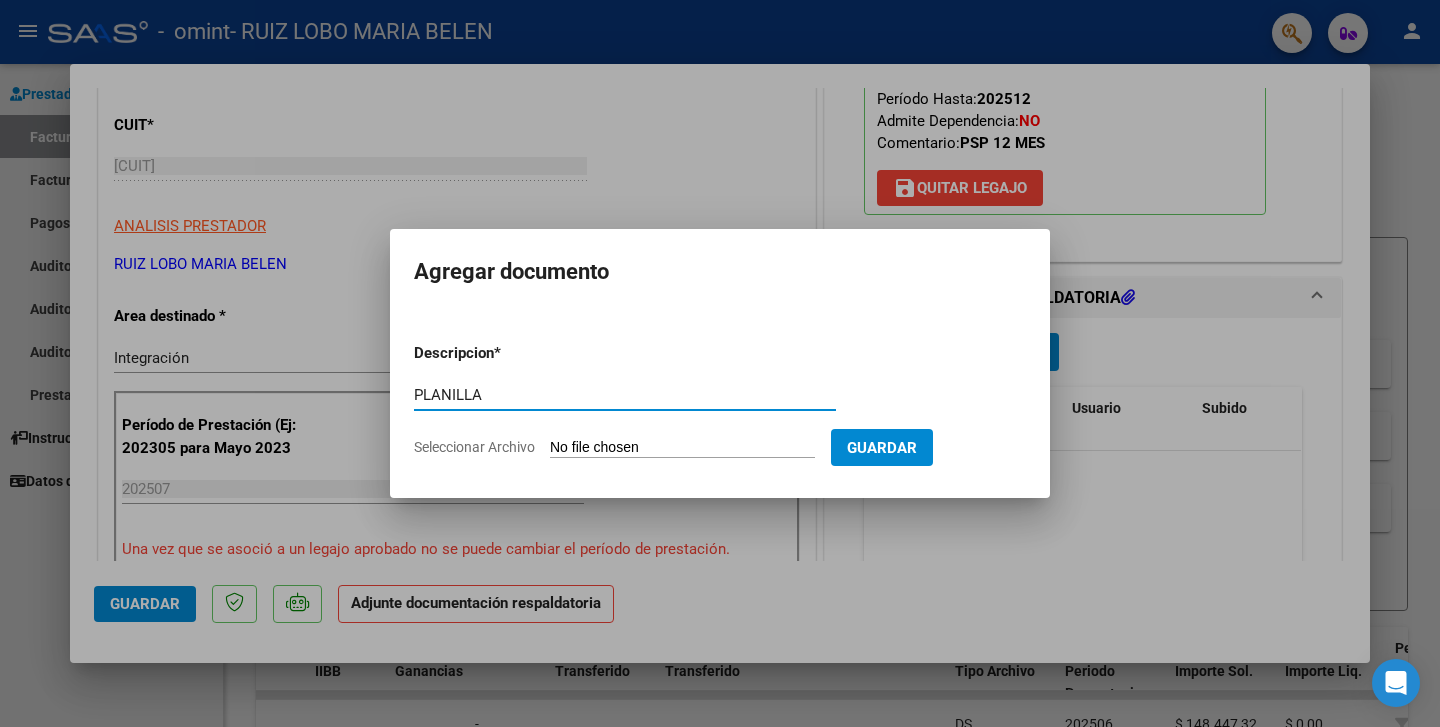 type on "PLANILLA" 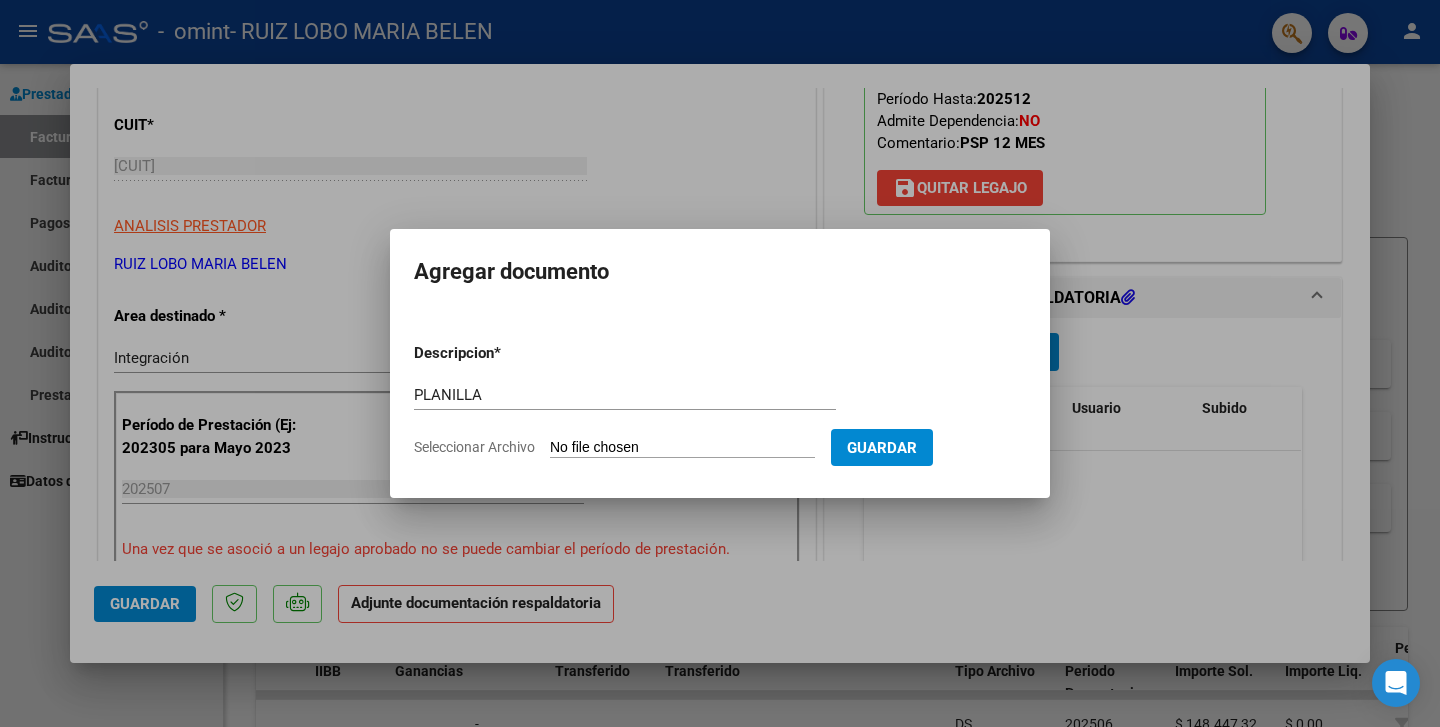type on "C:\fakepath\PLANILLA GUADA FIRMADA.pdf" 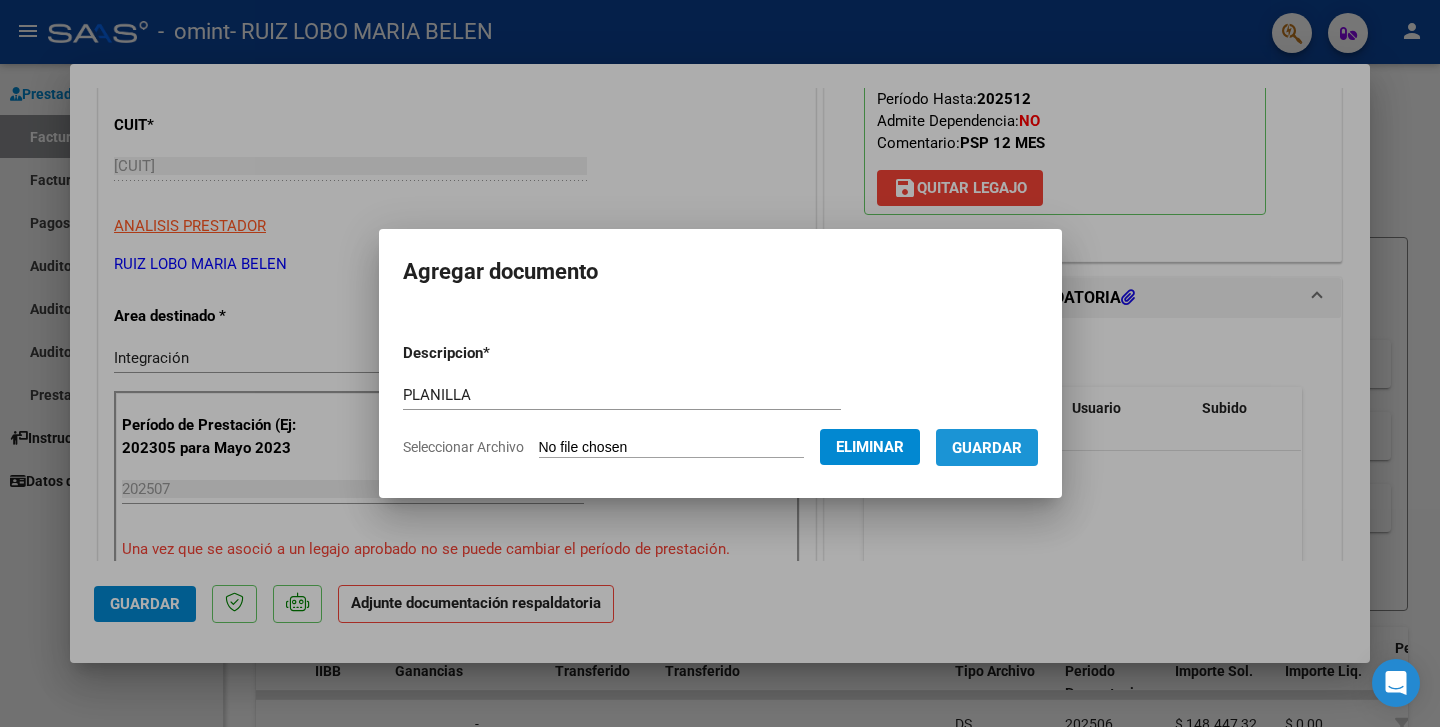 click on "Guardar" at bounding box center [987, 448] 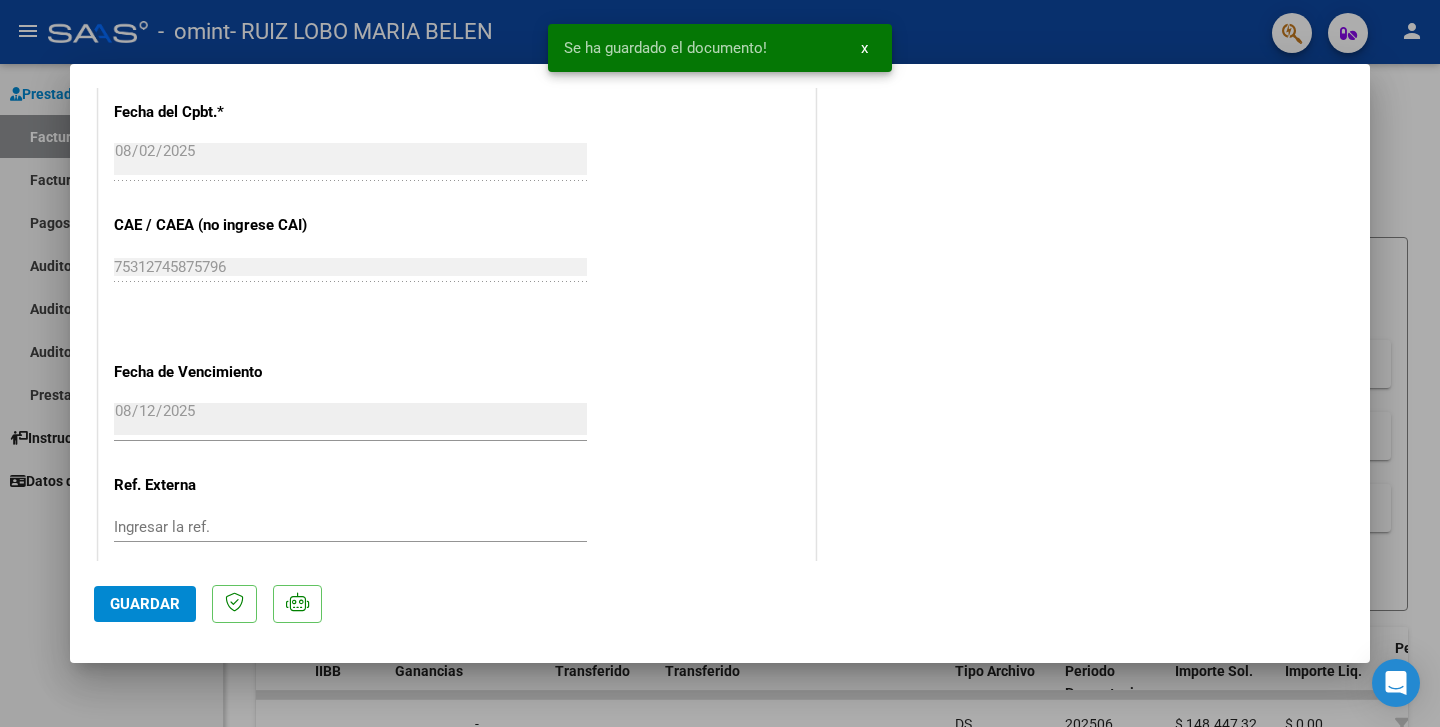scroll, scrollTop: 1314, scrollLeft: 0, axis: vertical 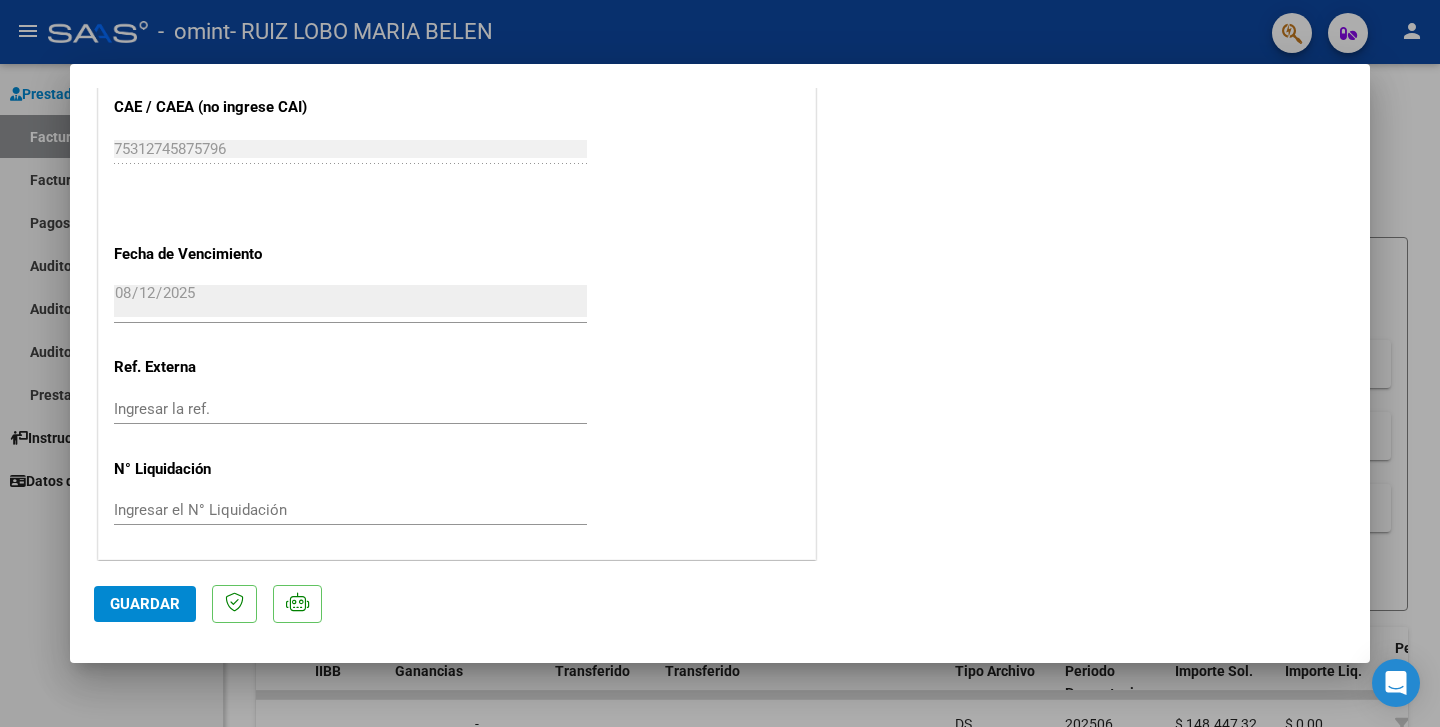 click on "Ingresar la ref." 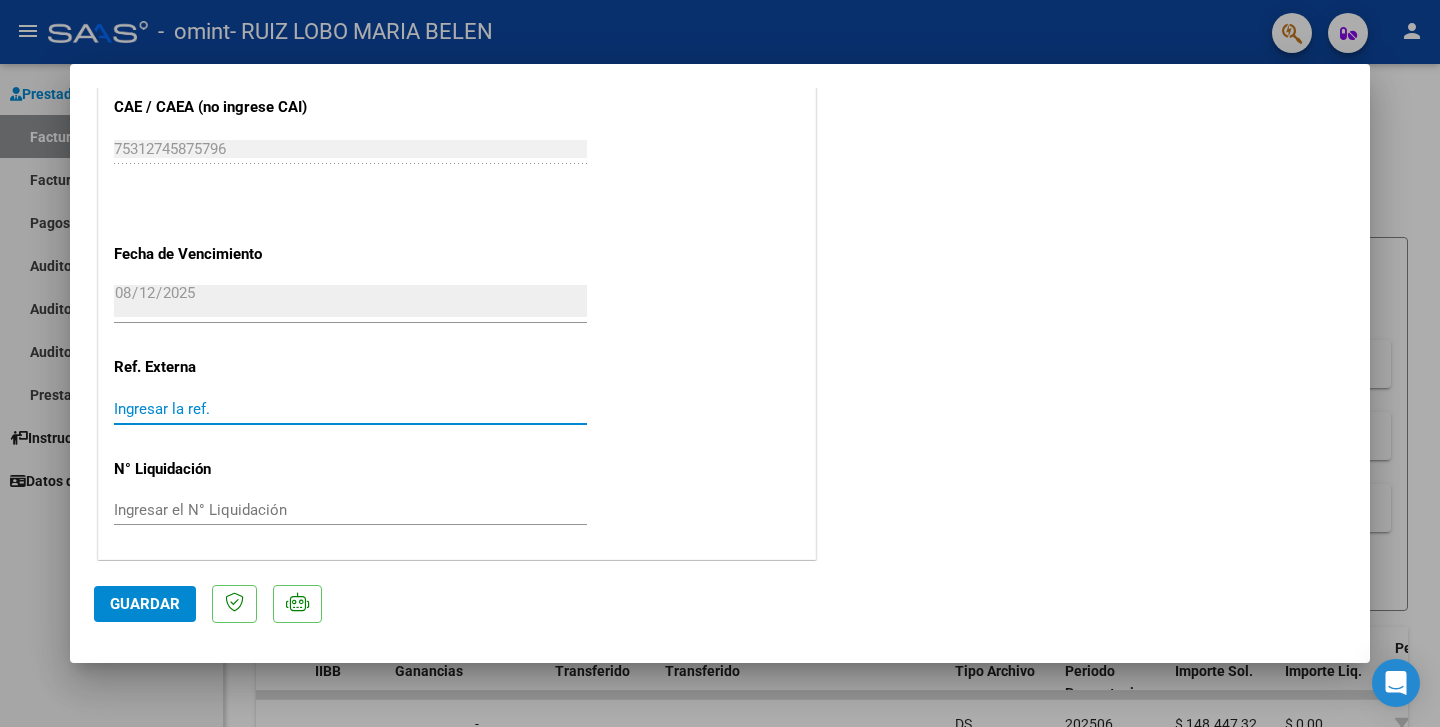 click on "Ingresar la ref." at bounding box center [350, 409] 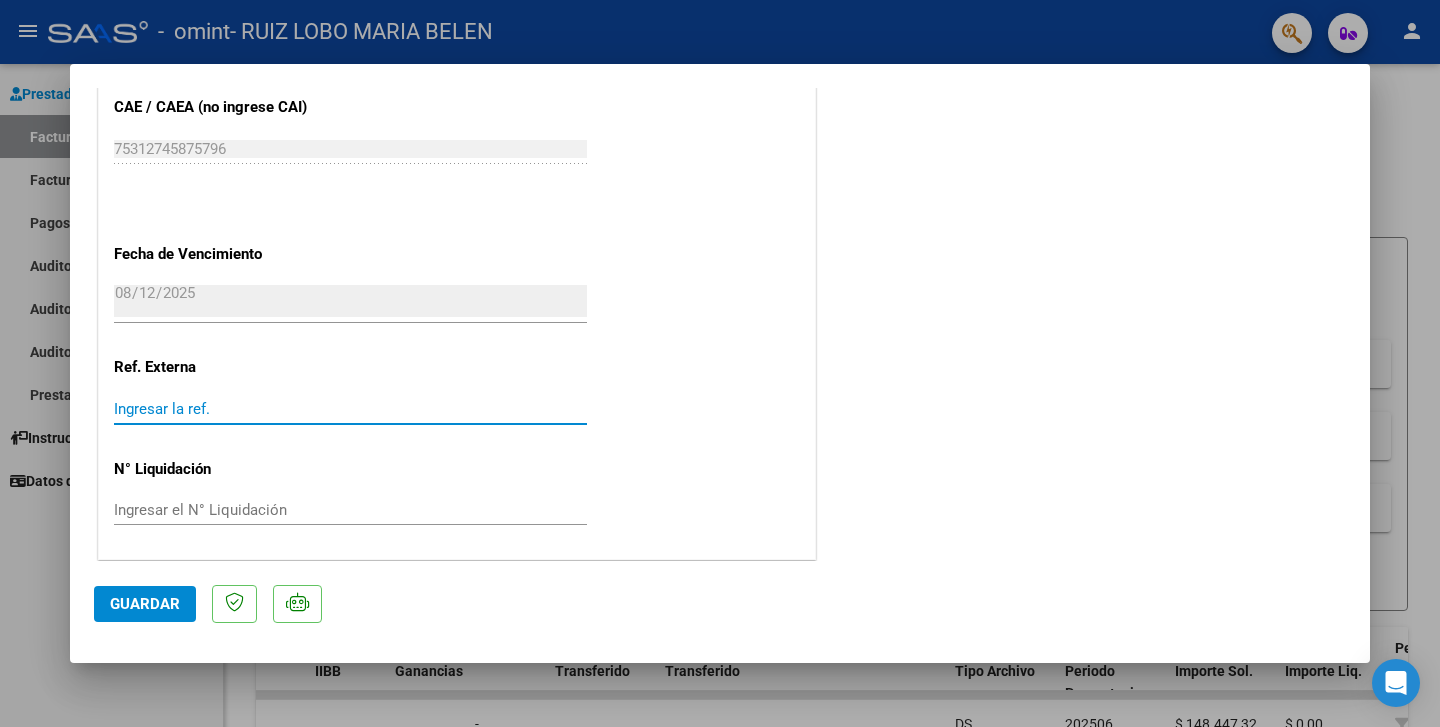 click on "Ingresar la ref." at bounding box center [350, 409] 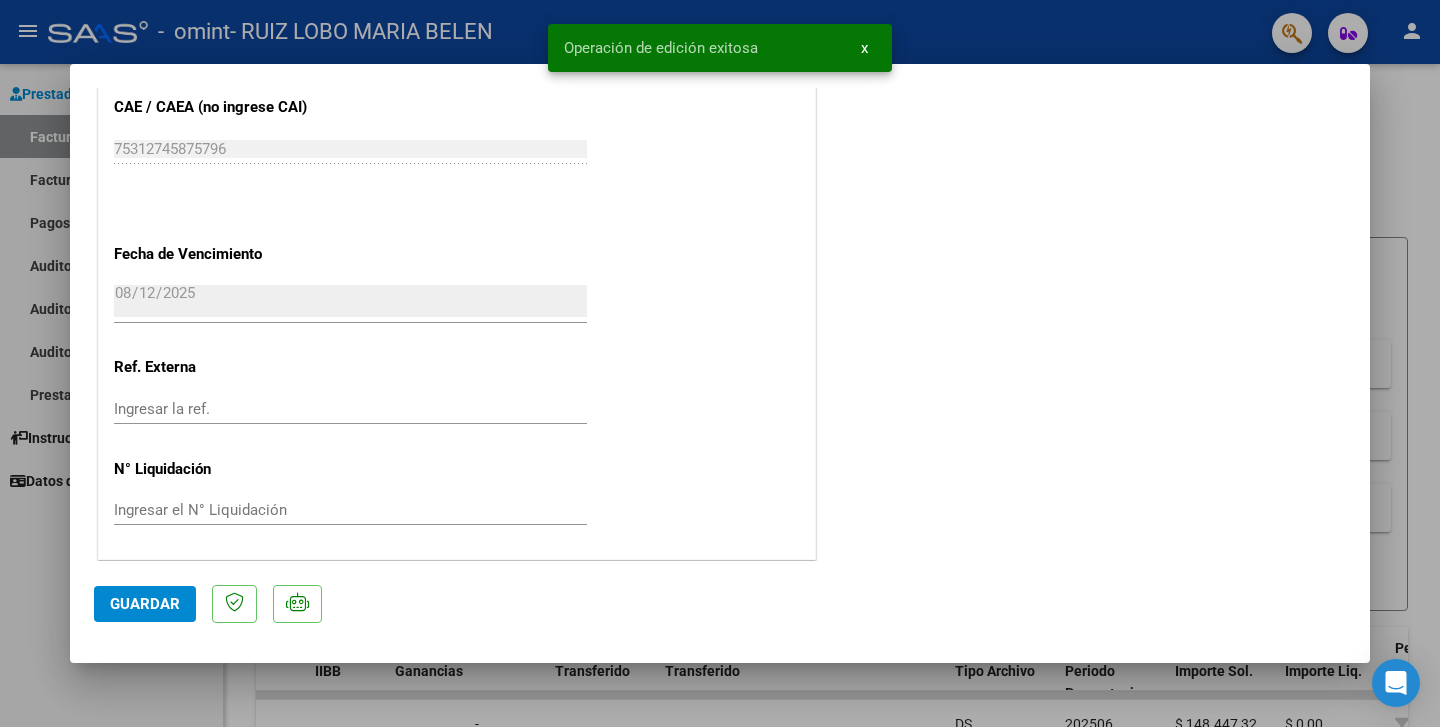 click on "COMENTARIOS Comentarios del Prestador / Gerenciador:  PREAPROBACIÓN PARA INTEGRACION  Legajo preaprobado para Período de Prestación:  202507 Ver Legajo Asociado  CUIL:  [CUIT]  Nombre y Apellido:  ARIANO GUADALUPE  Período Desde:  202502  Período Hasta:  202512  Admite Dependencia:   NO  Comentario:  PSP 12 MES  save  Quitar Legajo   DOCUMENTACIÓN RESPALDATORIA  Agregar Documento ID Documento Usuario Subido Acción 18885  Planilla   mabelenruiz@[EXAMPLE.COM] -   maria belen ruiz lobo   02/08/2025   1 total   1" at bounding box center (1083, -320) 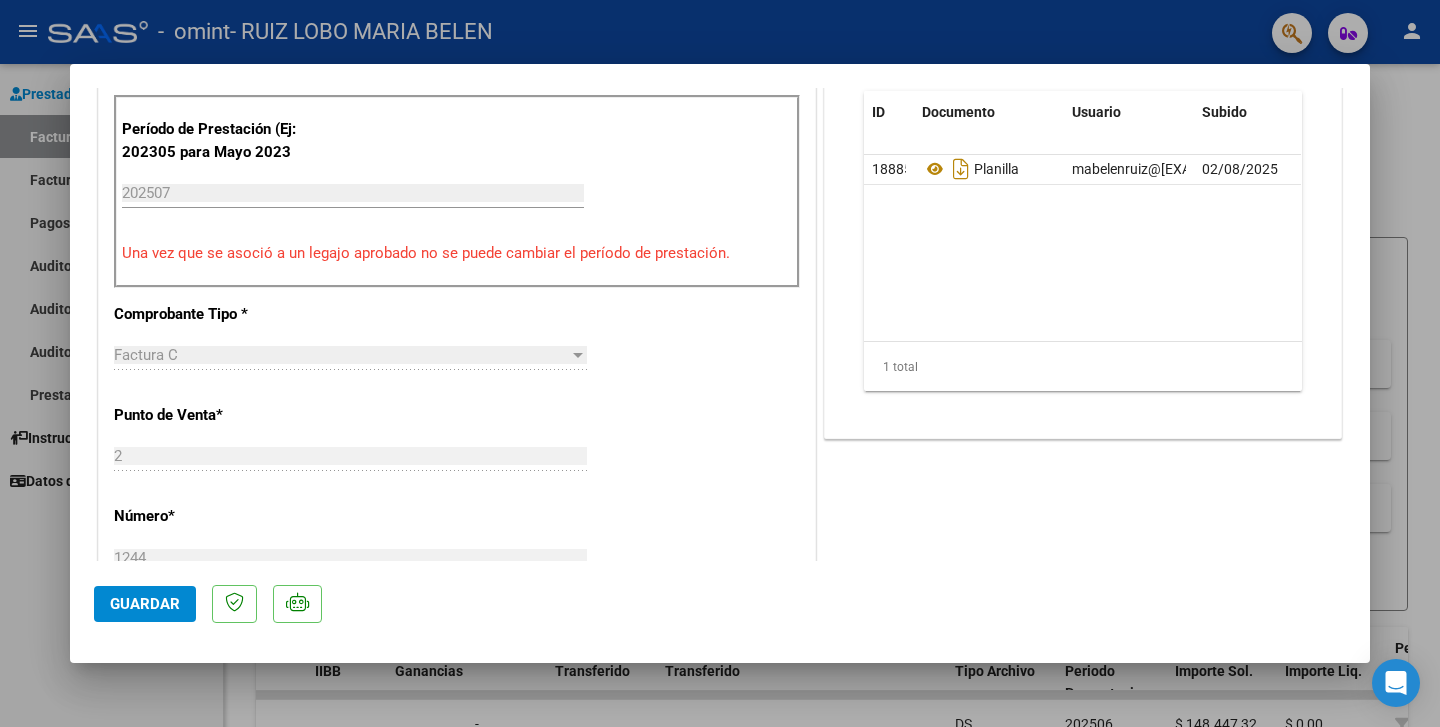 scroll, scrollTop: 185, scrollLeft: 0, axis: vertical 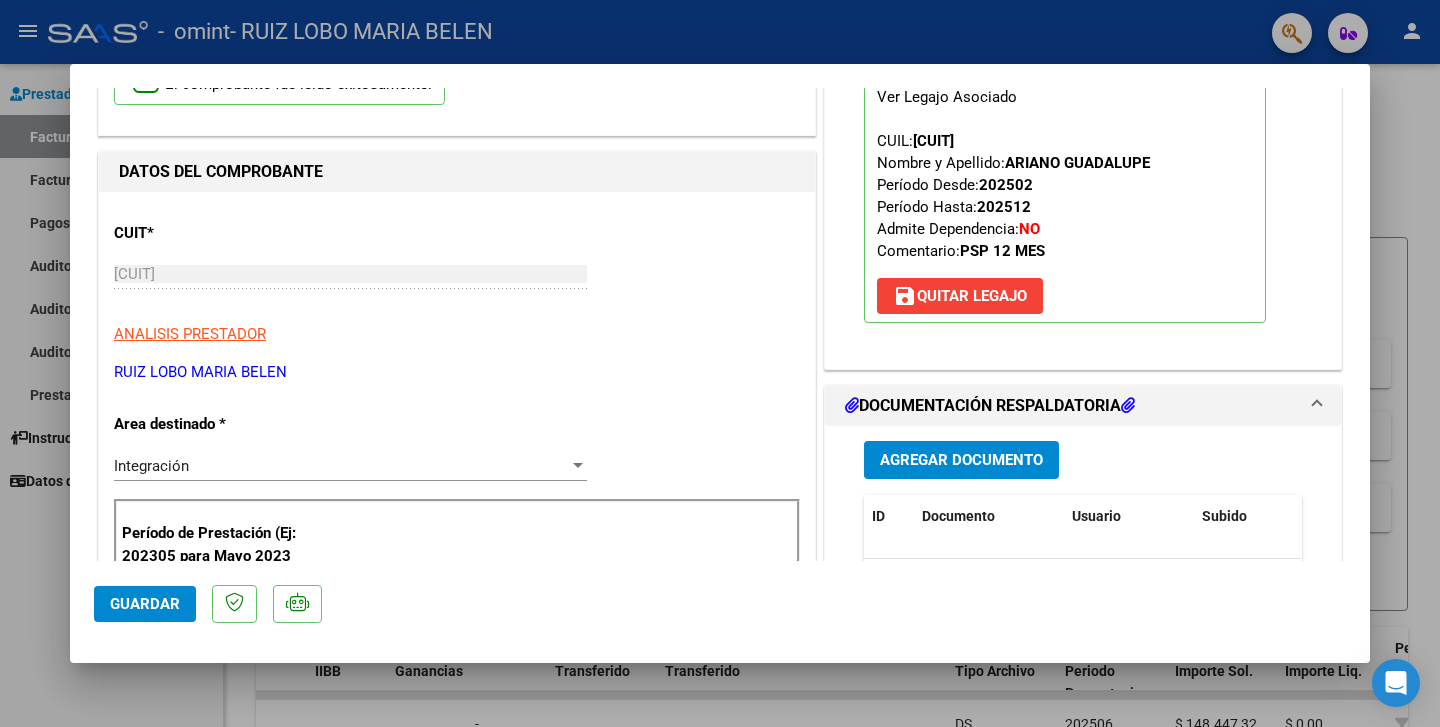 click on "Guardar" 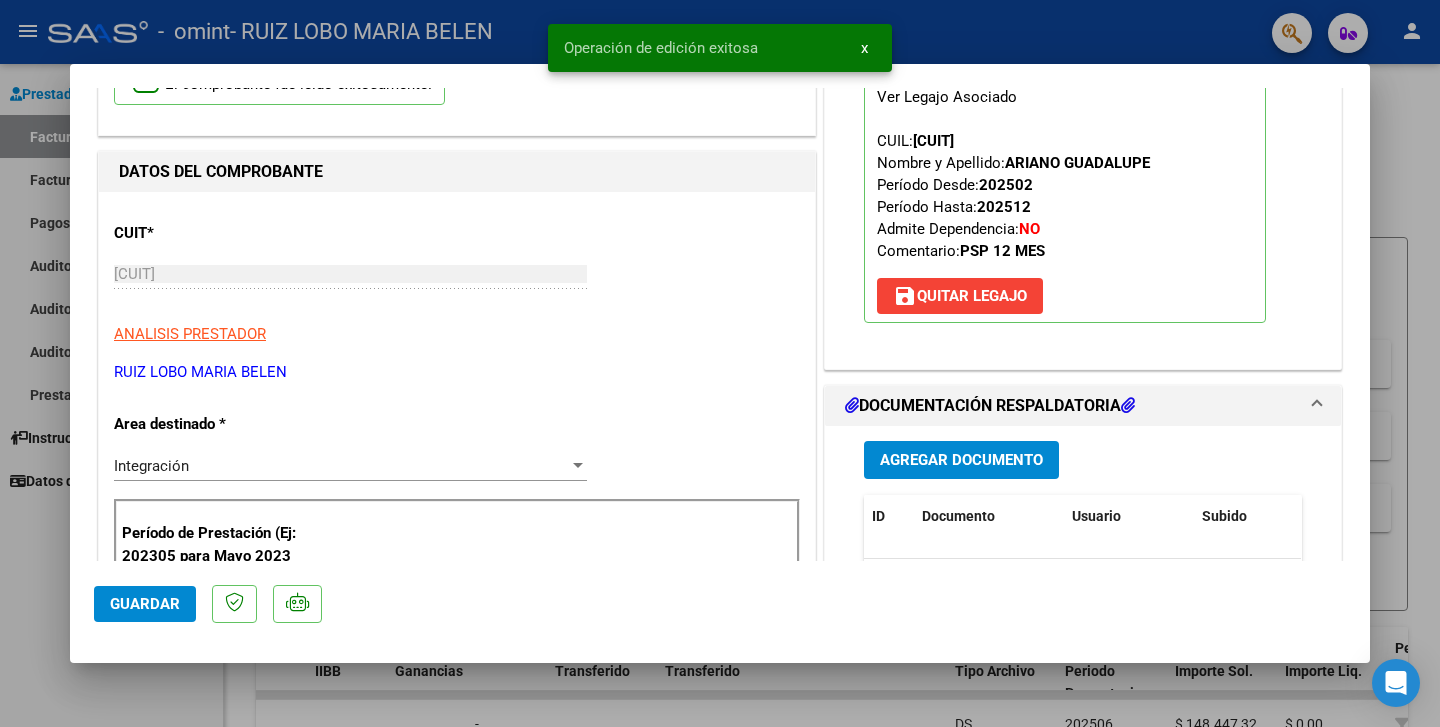 click on "x" at bounding box center (864, 48) 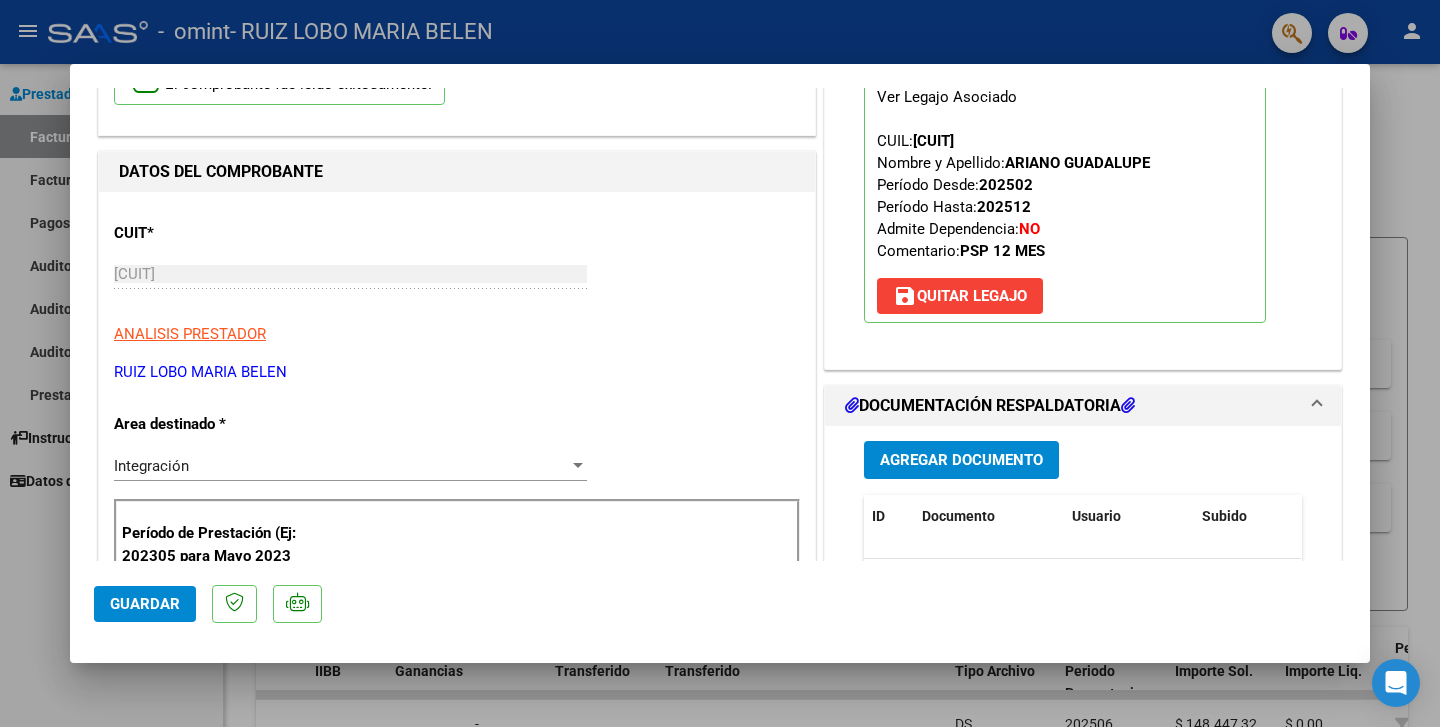 click at bounding box center [720, 363] 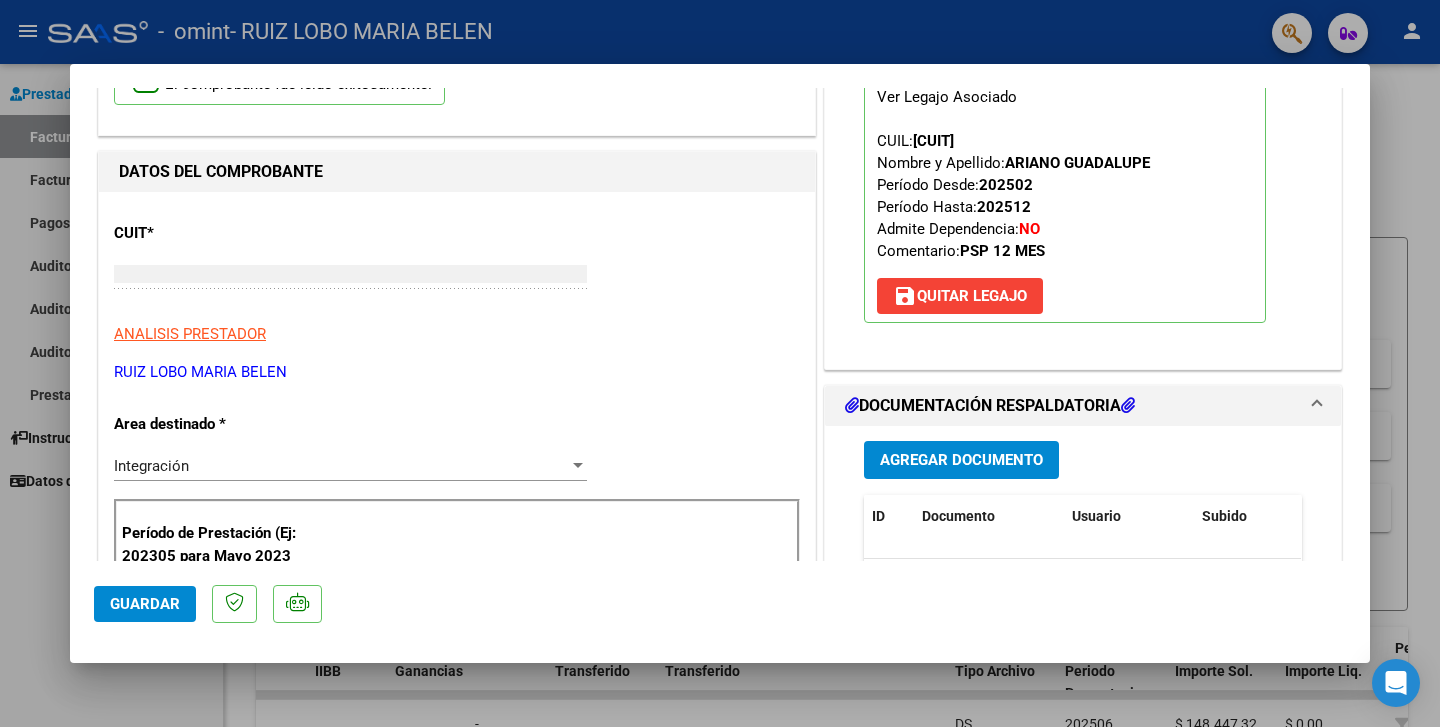 scroll, scrollTop: 197, scrollLeft: 0, axis: vertical 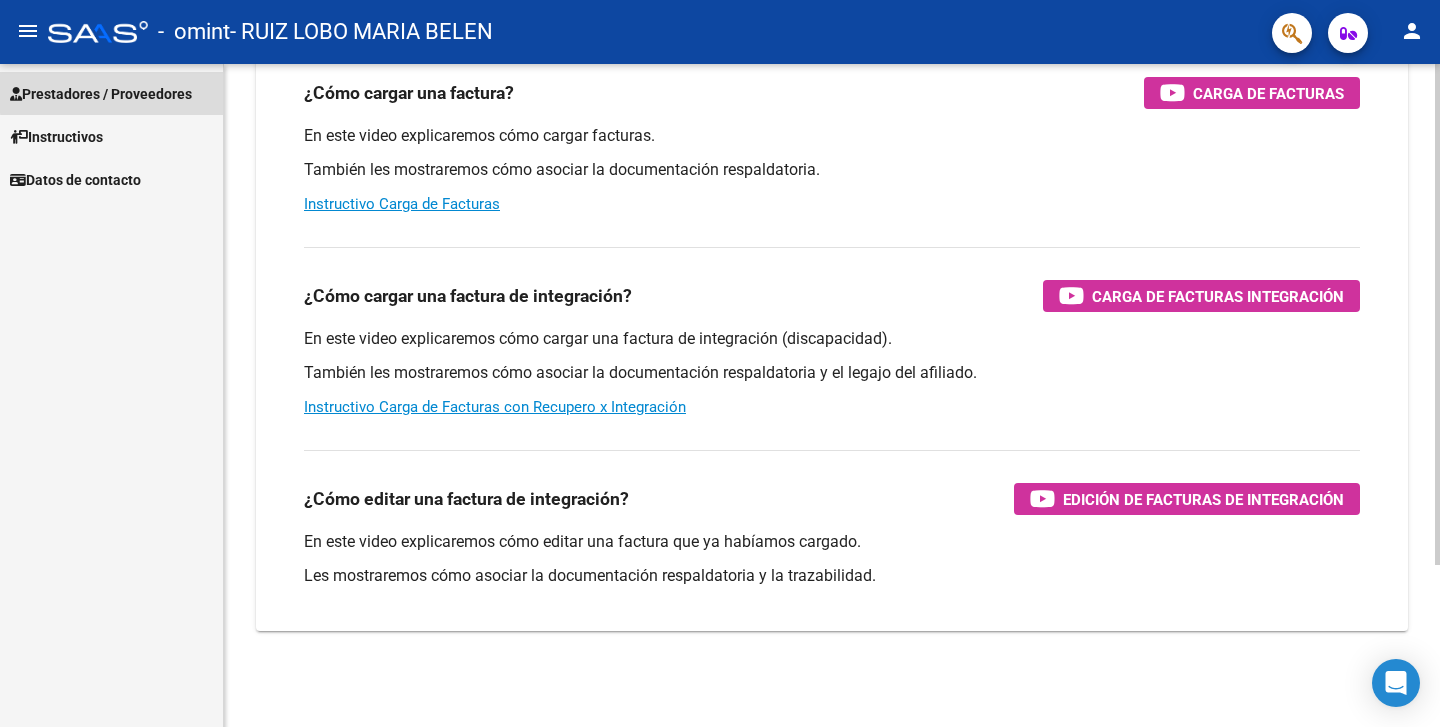 click on "Prestadores / Proveedores" at bounding box center (101, 94) 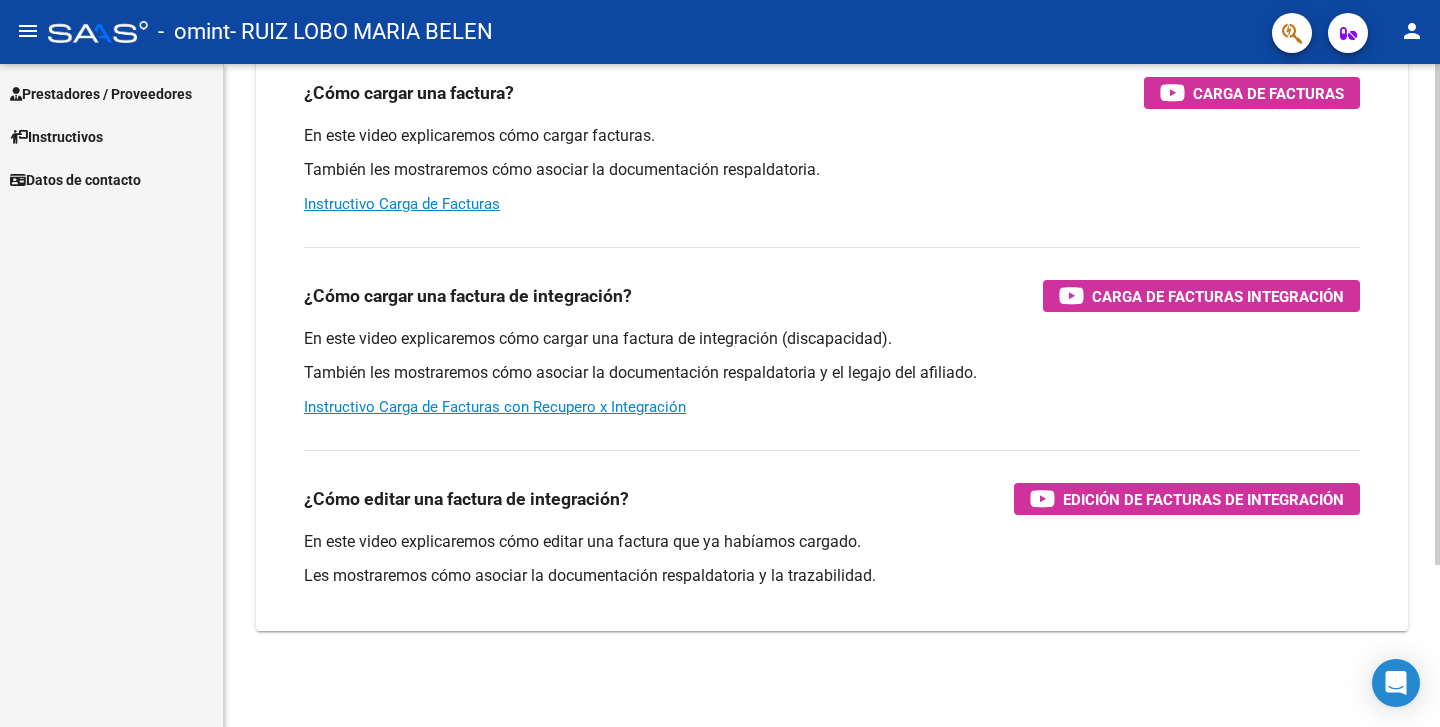 click on "Prestadores / Proveedores" at bounding box center (101, 94) 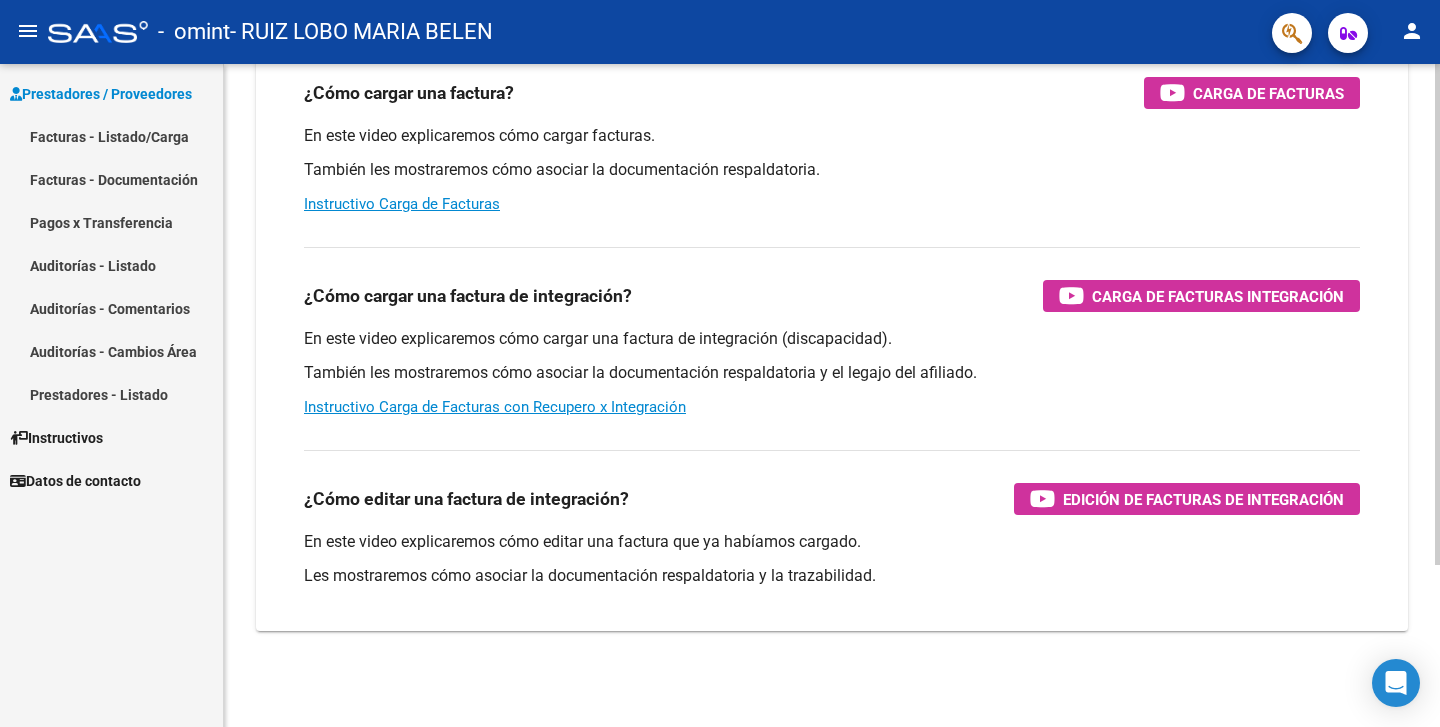 click on "Facturas - Listado/Carga" at bounding box center (111, 136) 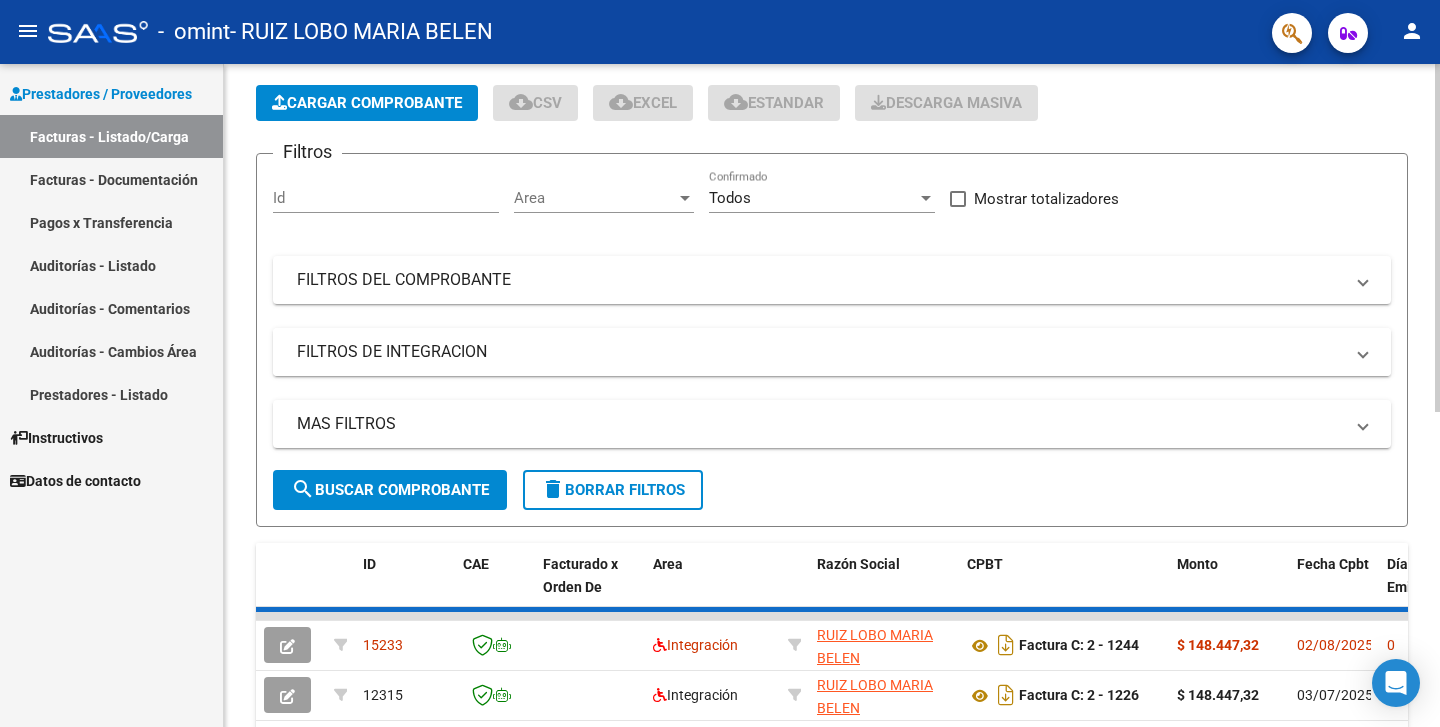 scroll, scrollTop: 323, scrollLeft: 0, axis: vertical 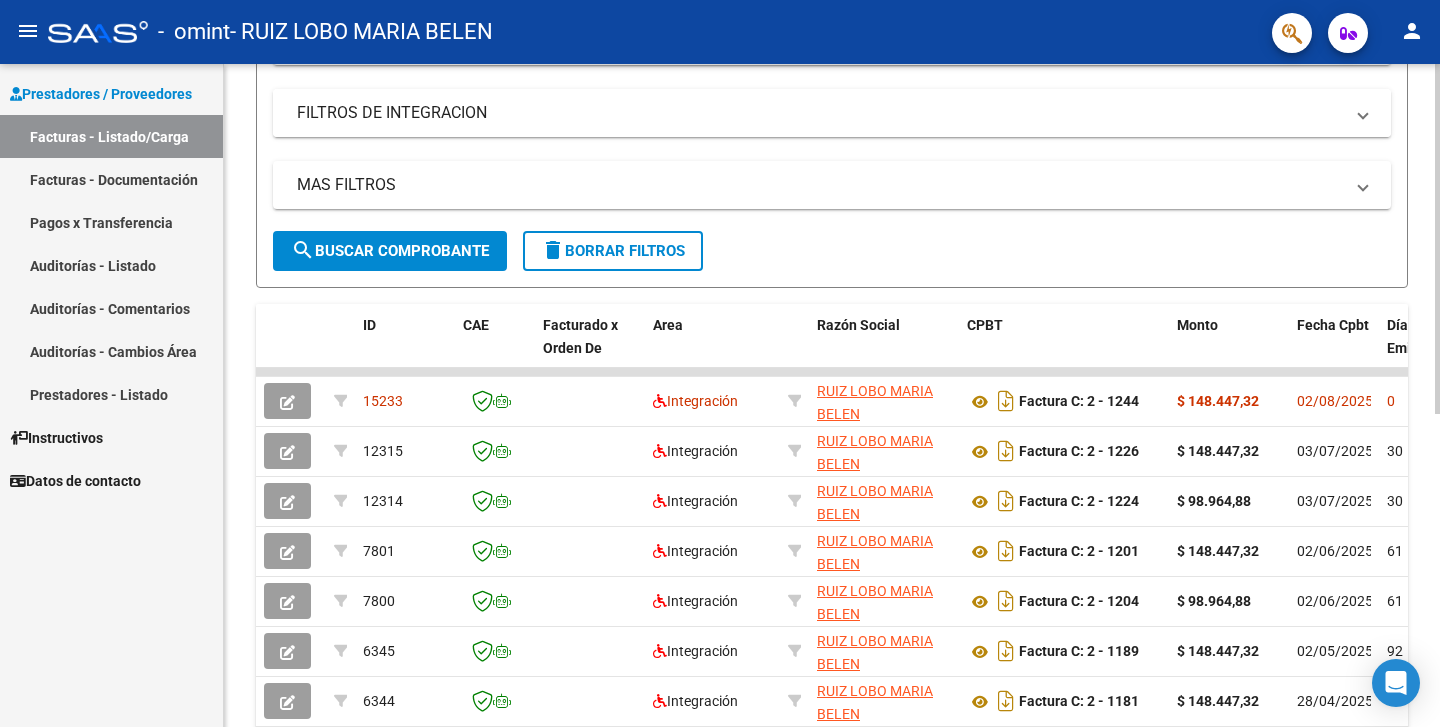 click on "FILTROS DE INTEGRACION" at bounding box center [832, 113] 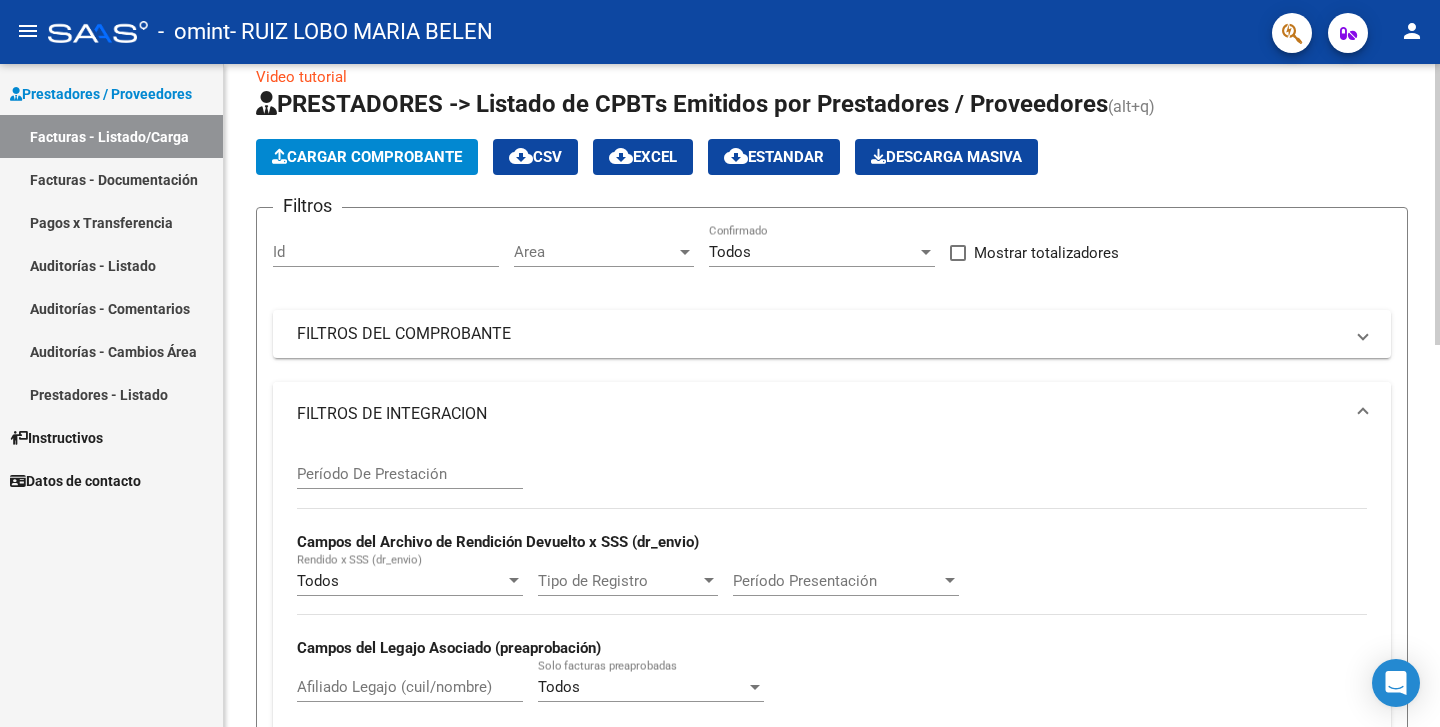 scroll, scrollTop: 0, scrollLeft: 0, axis: both 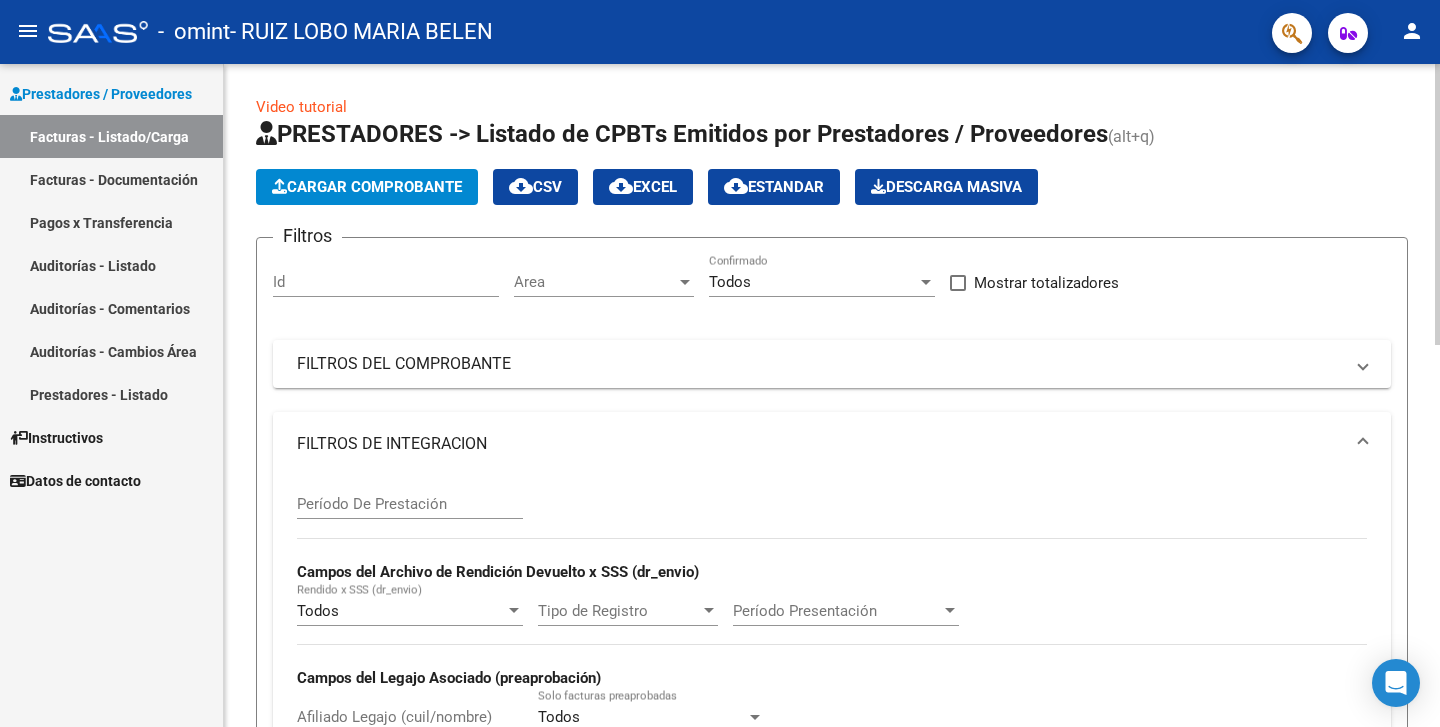 click on "Cargar Comprobante" 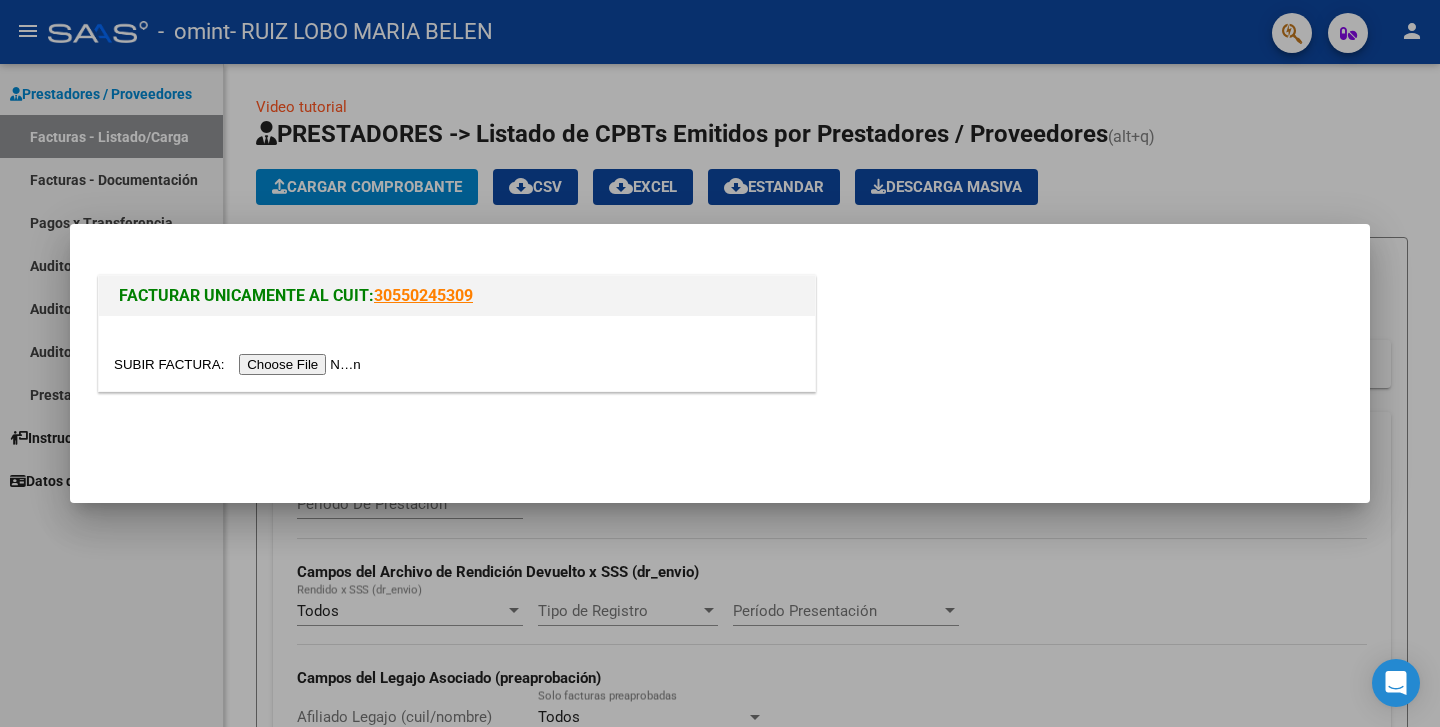 click at bounding box center (240, 364) 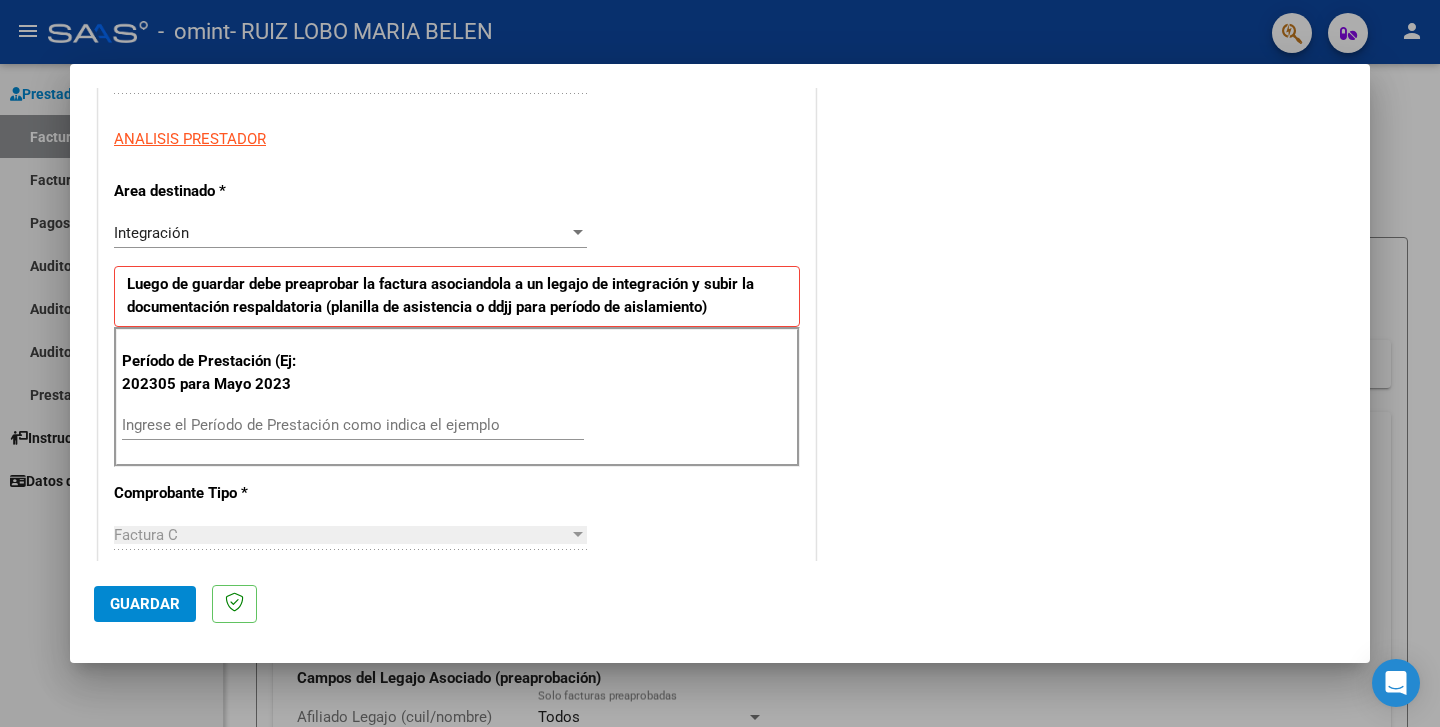 scroll, scrollTop: 340, scrollLeft: 0, axis: vertical 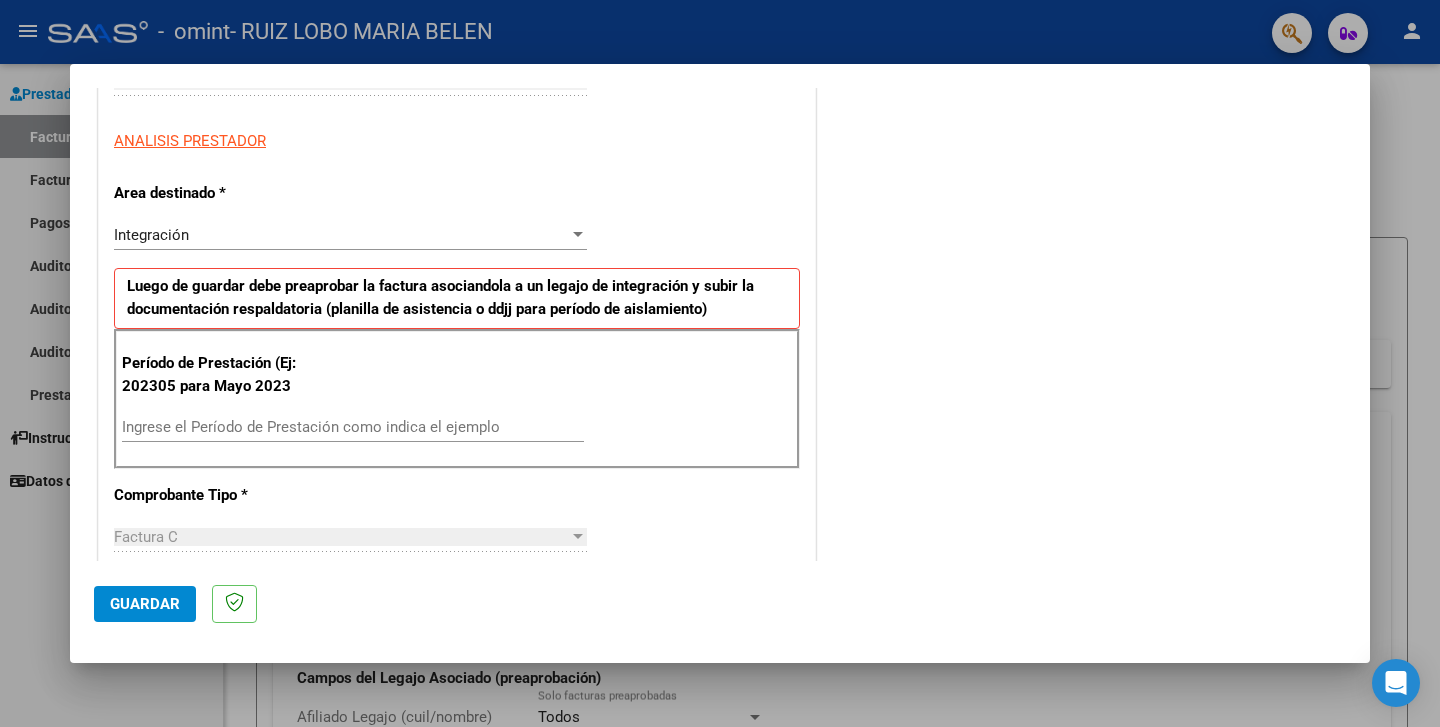 click on "Ingrese el Período de Prestación como indica el ejemplo" at bounding box center (353, 427) 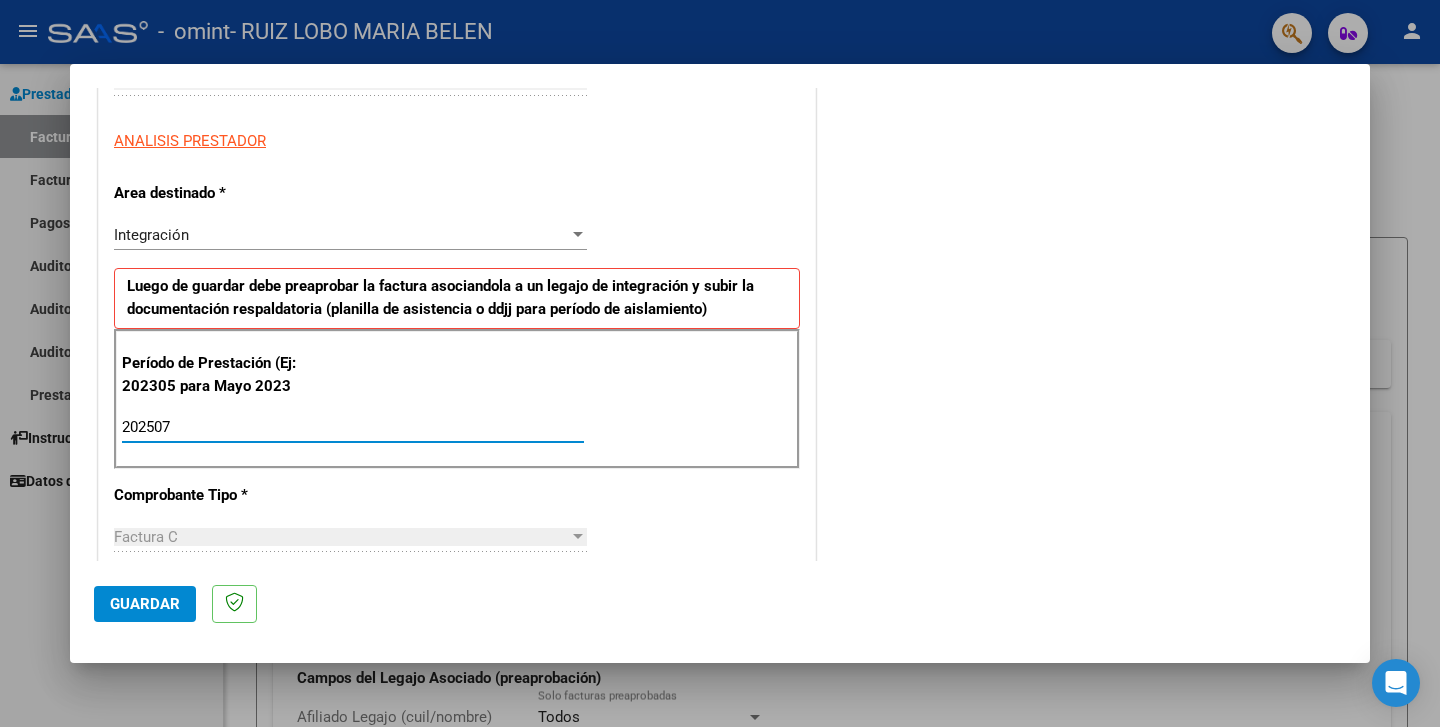 type on "202507" 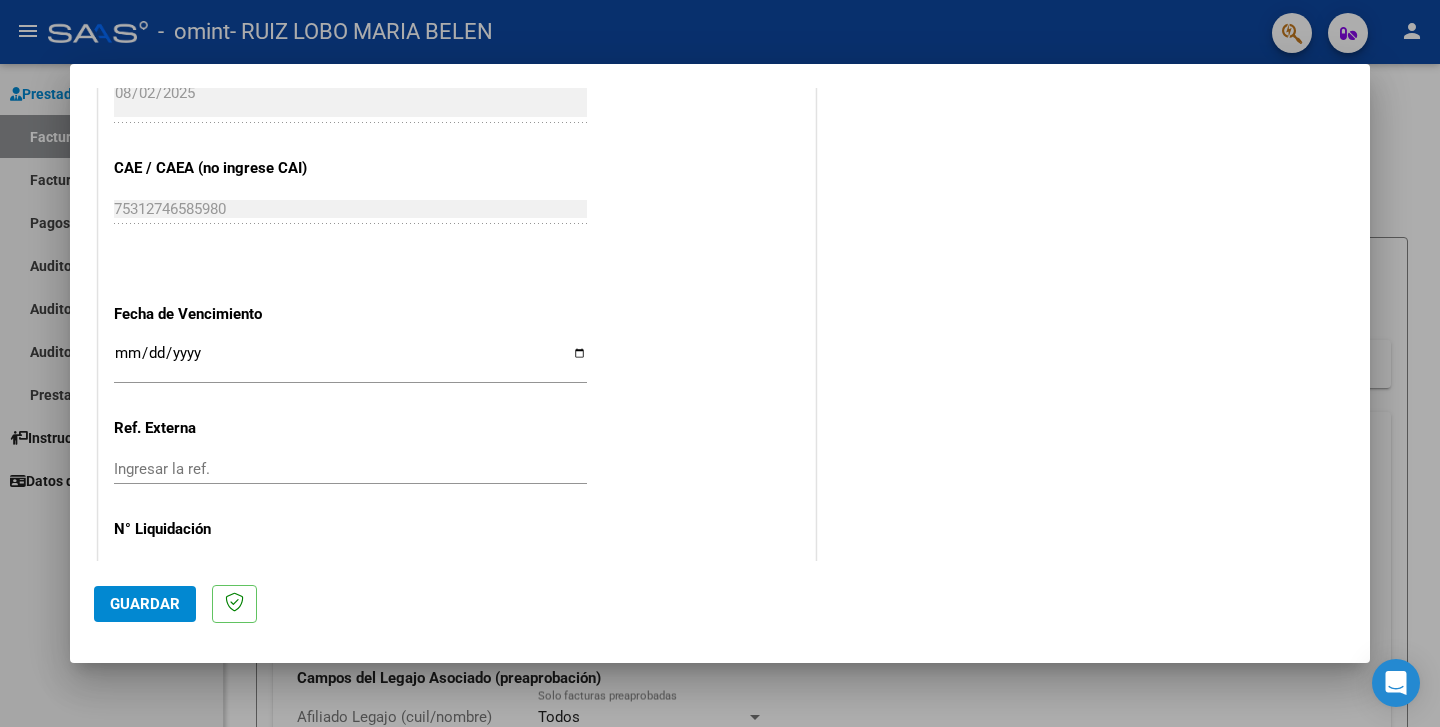 scroll, scrollTop: 1246, scrollLeft: 0, axis: vertical 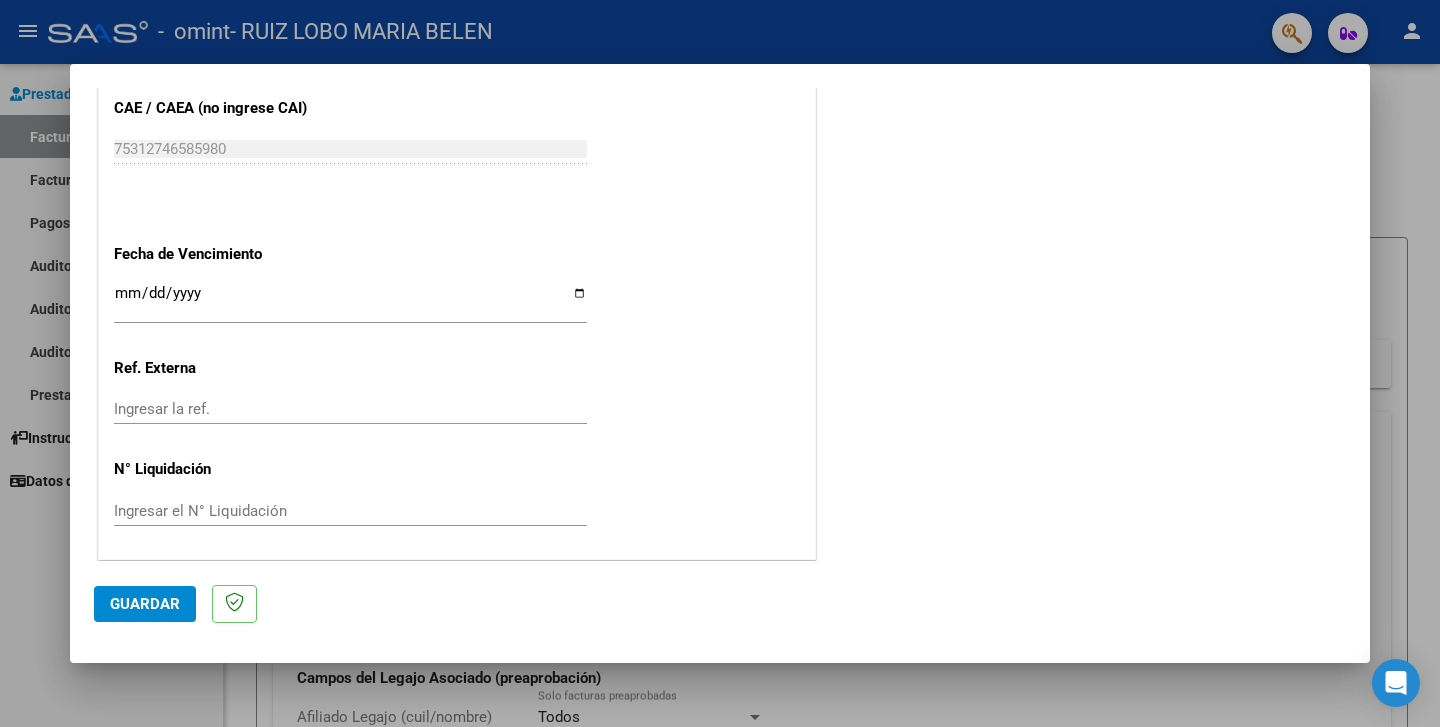 click on "Ingresar la fecha" at bounding box center [350, 301] 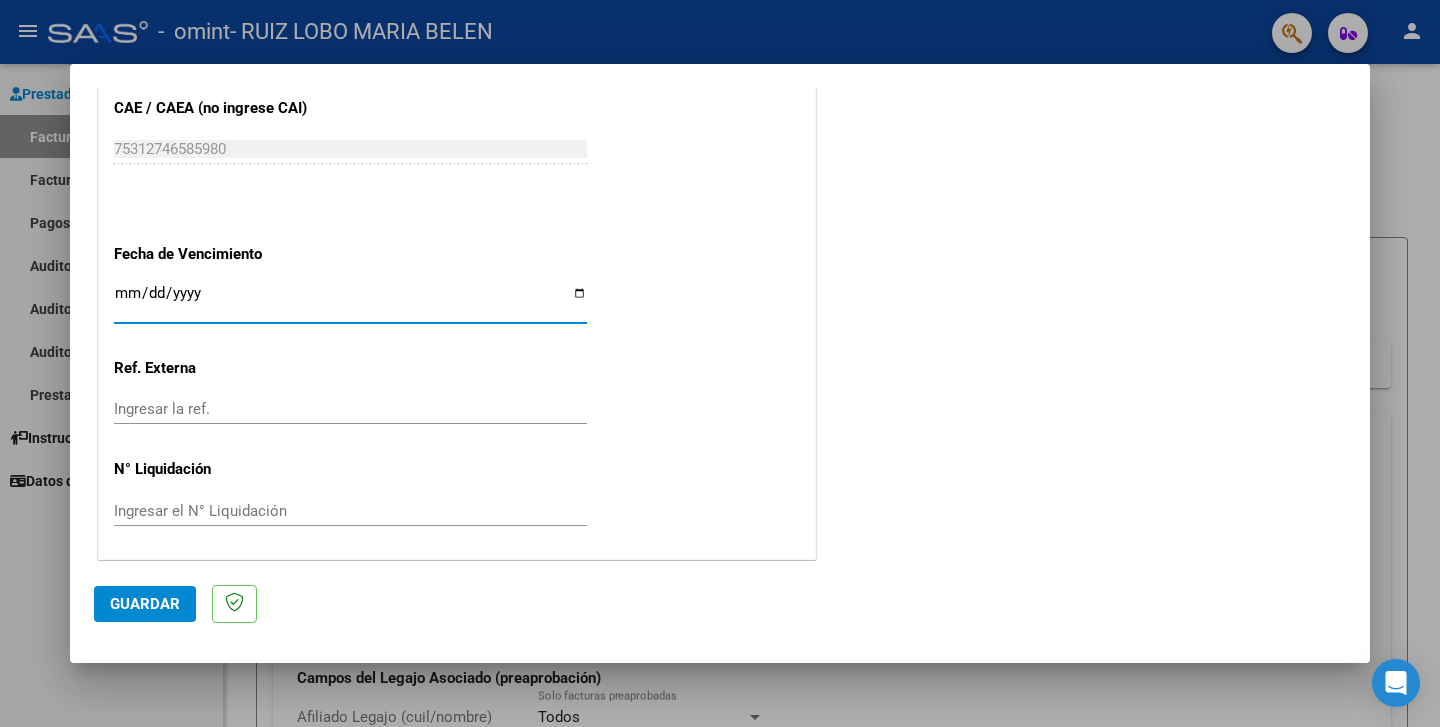 click on "Ingresar la fecha" at bounding box center [350, 301] 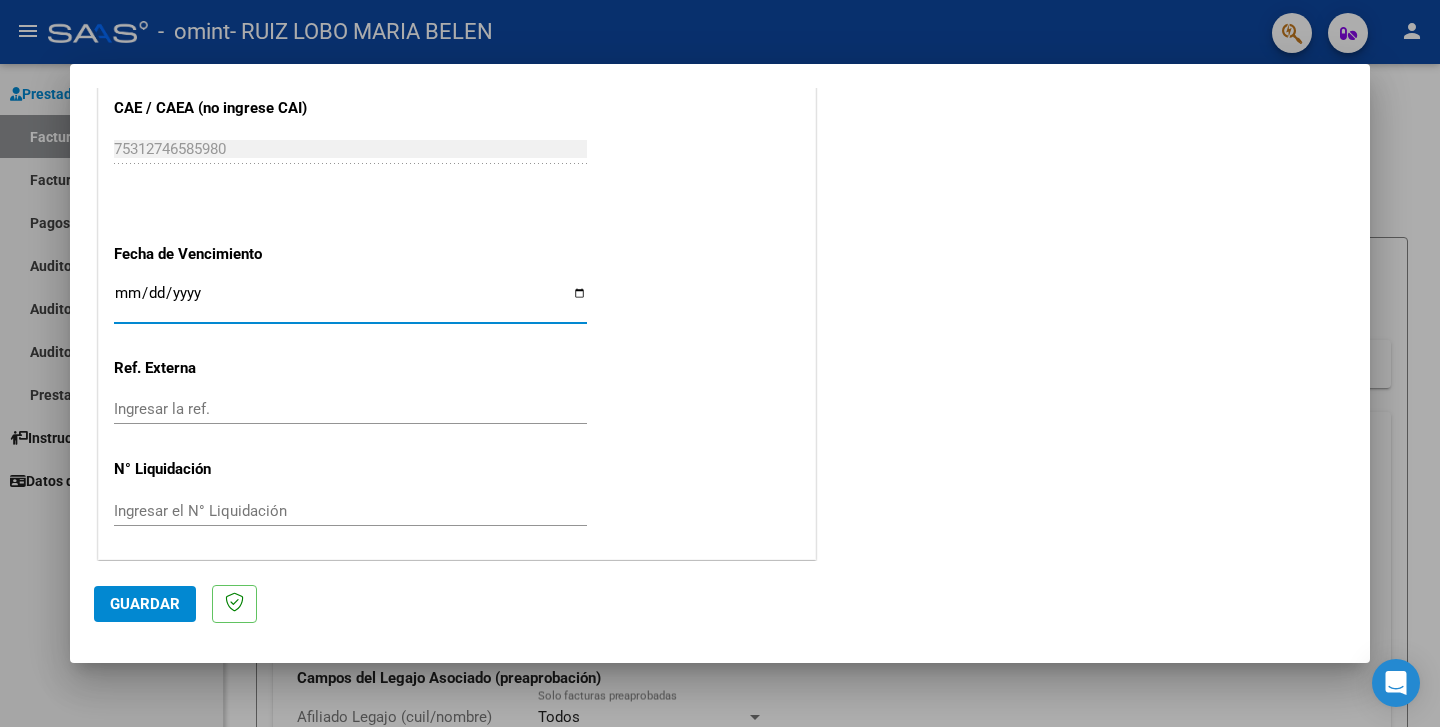 type on "2025-08-12" 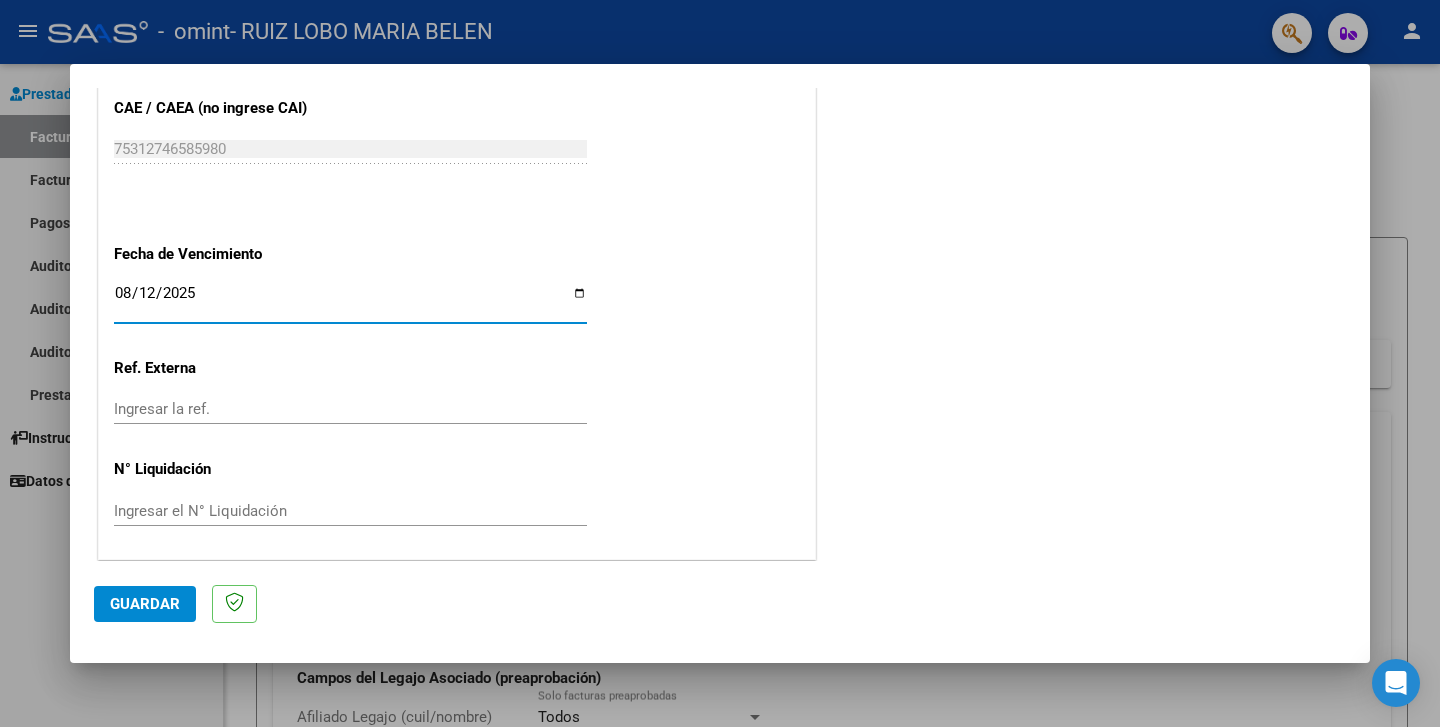 click on "Guardar" 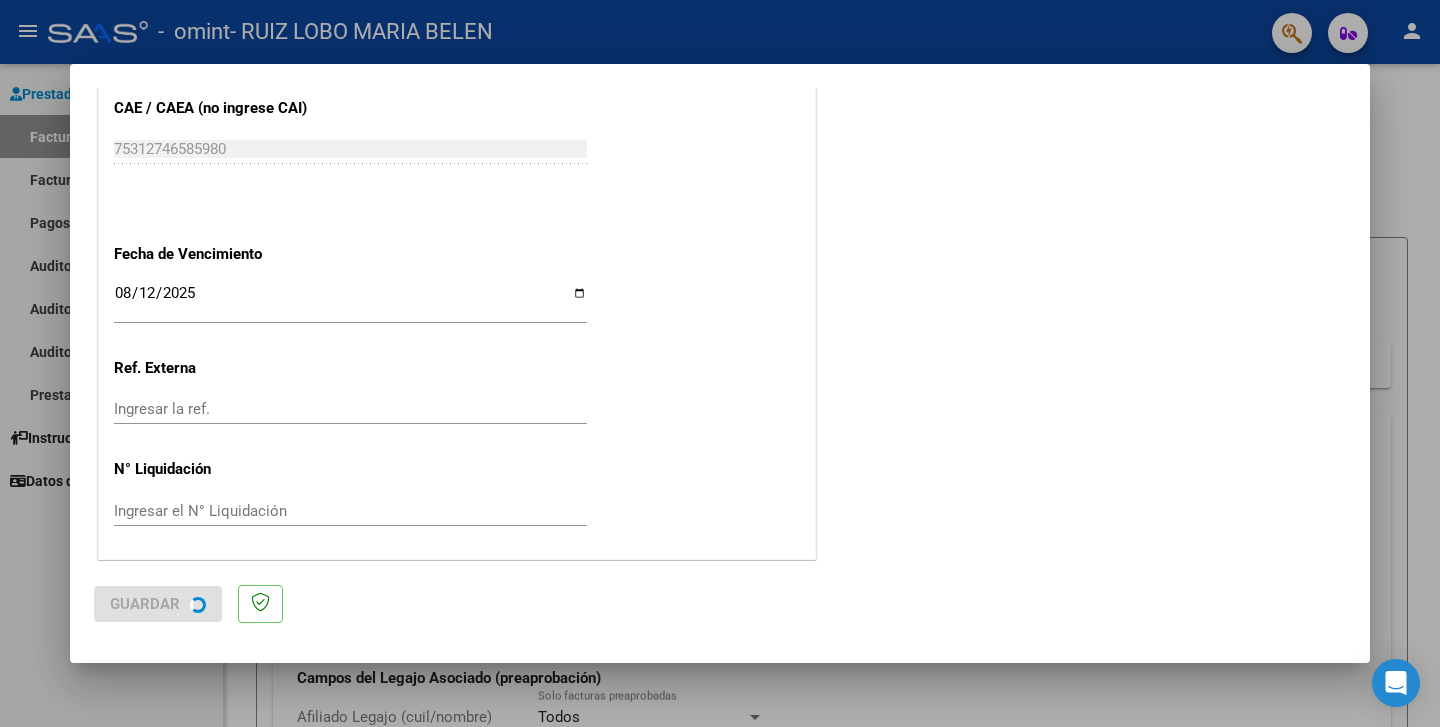 scroll, scrollTop: 0, scrollLeft: 0, axis: both 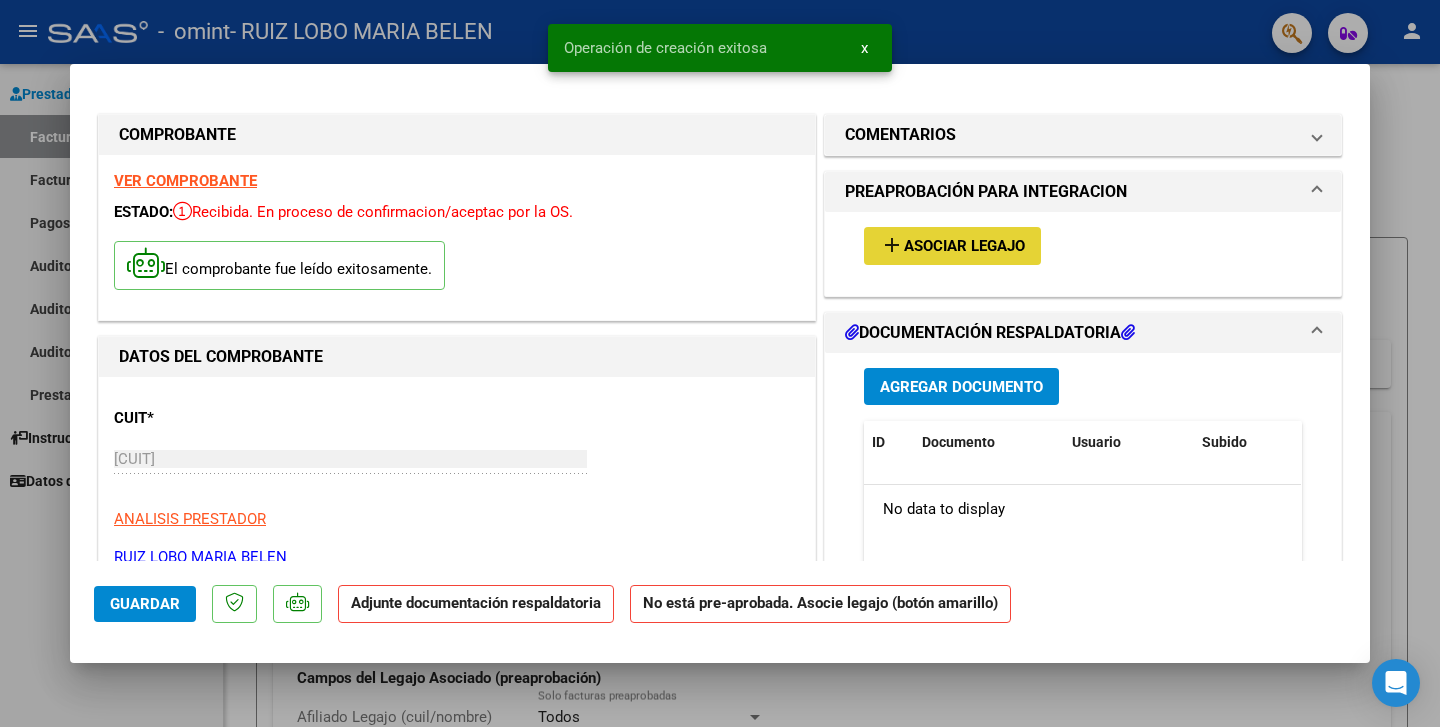 click on "Asociar Legajo" at bounding box center [964, 247] 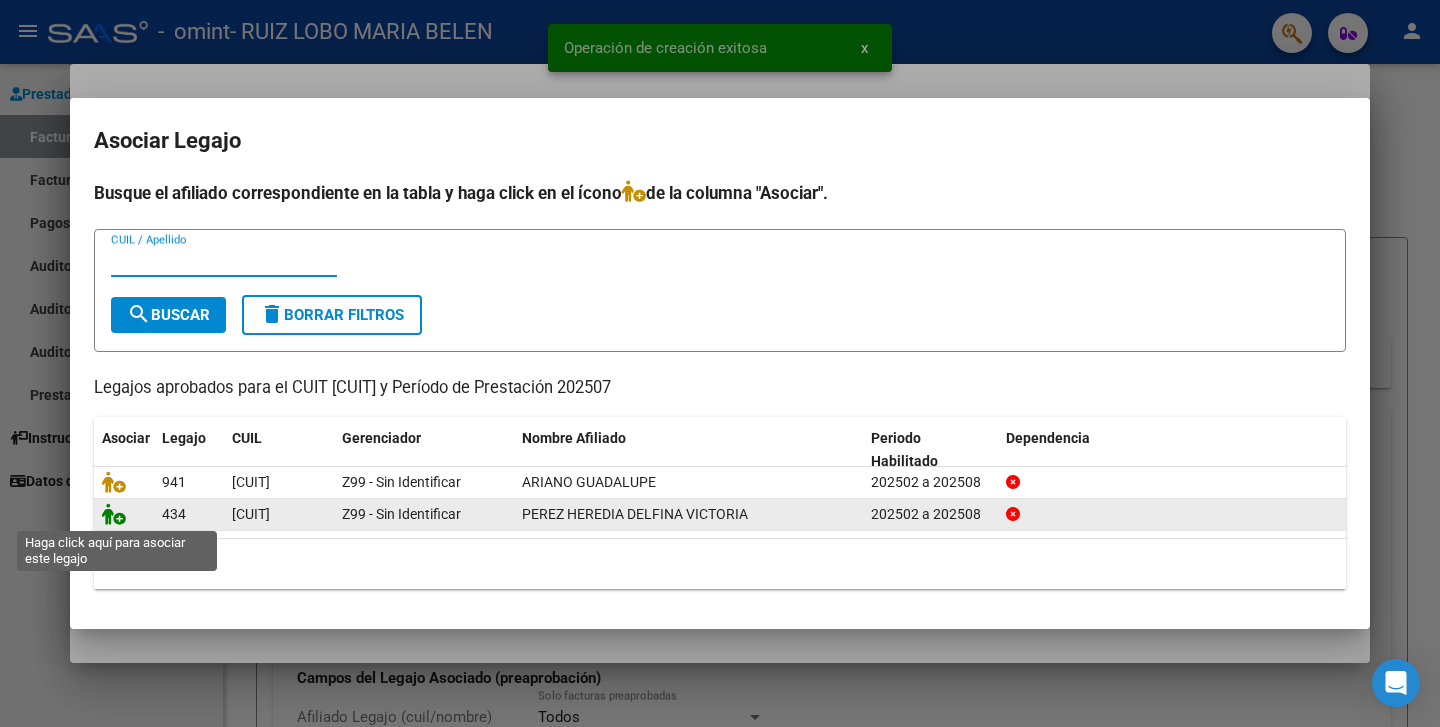 click 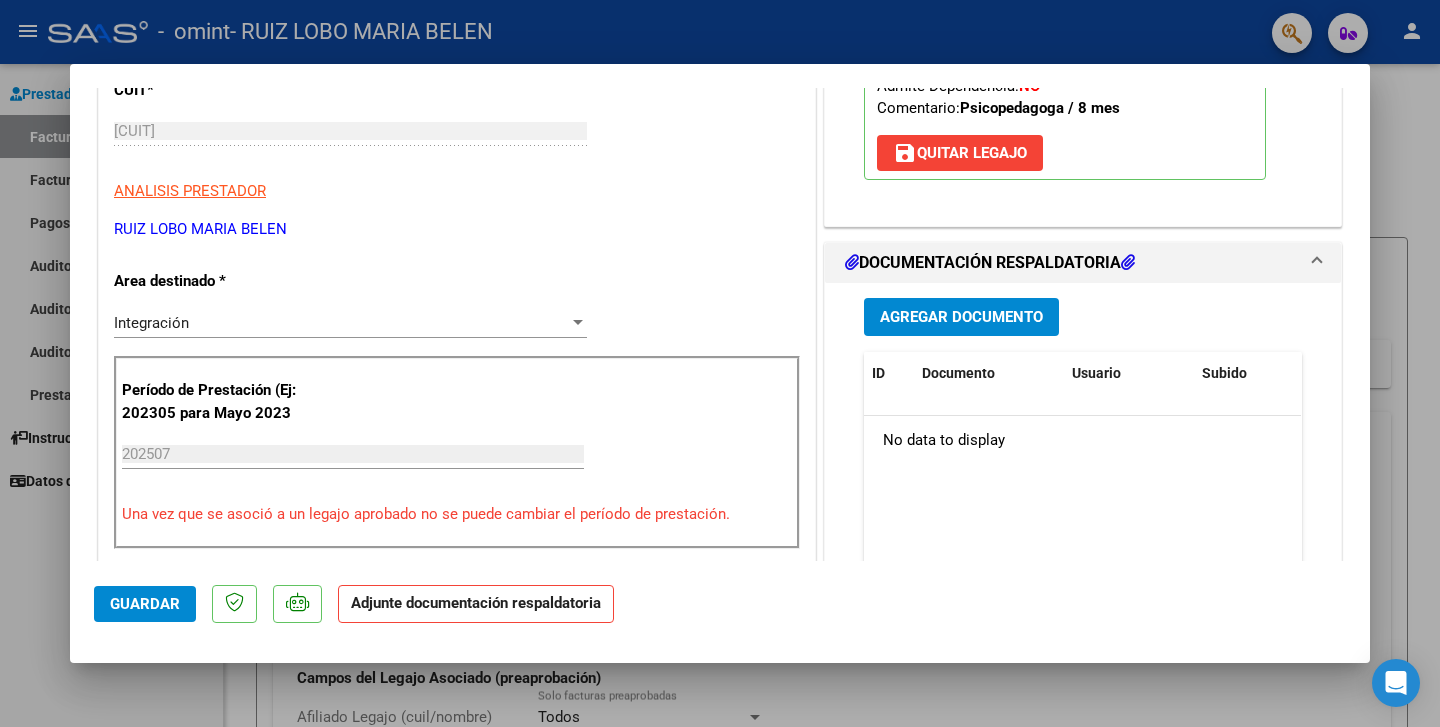 scroll, scrollTop: 354, scrollLeft: 0, axis: vertical 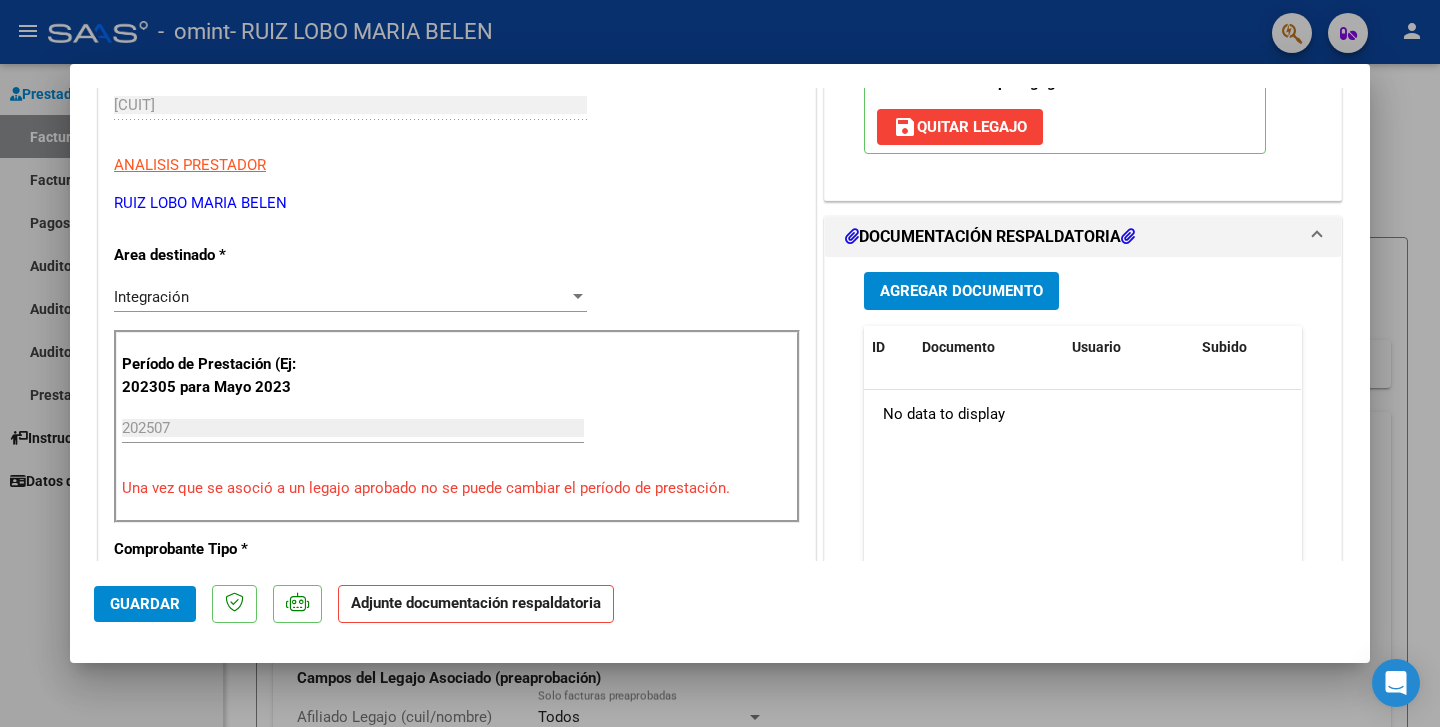 click on "Adjunte documentación respaldatoria" 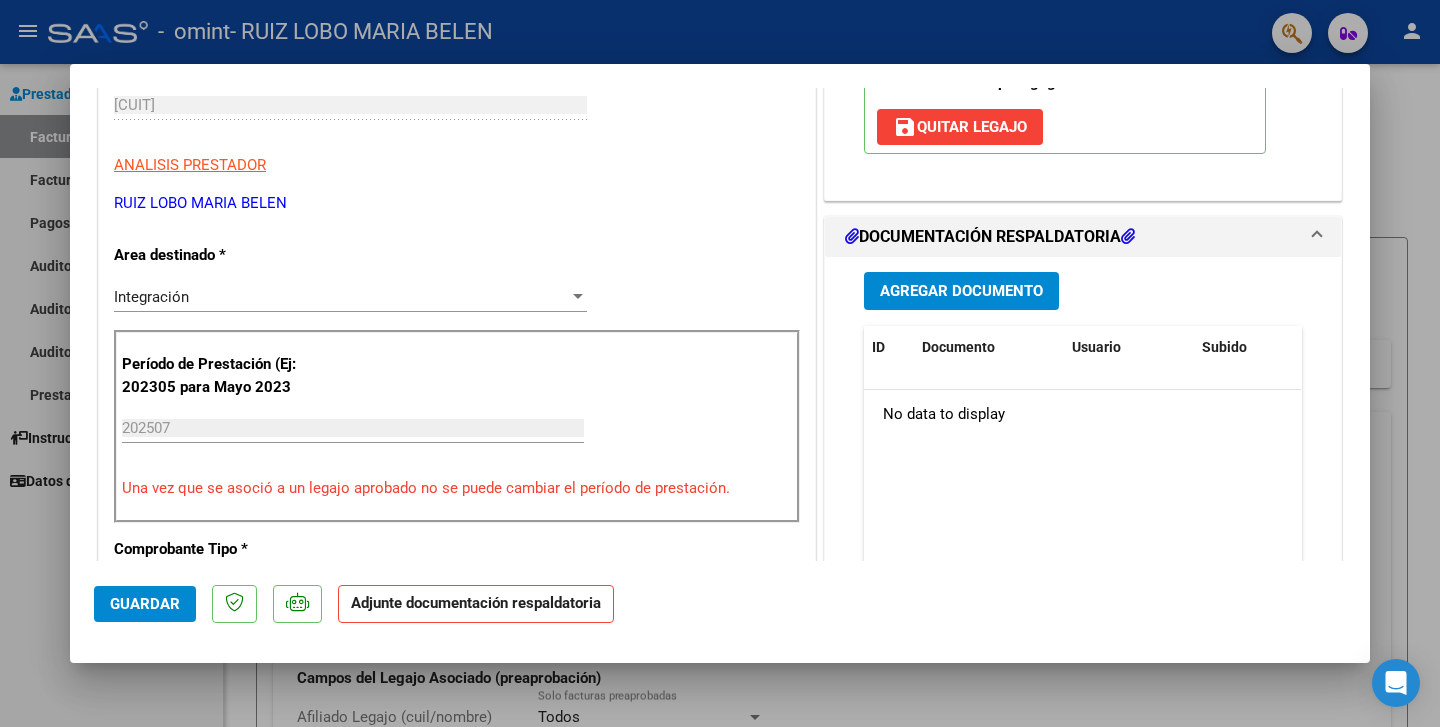 click on "Agregar Documento" at bounding box center (961, 292) 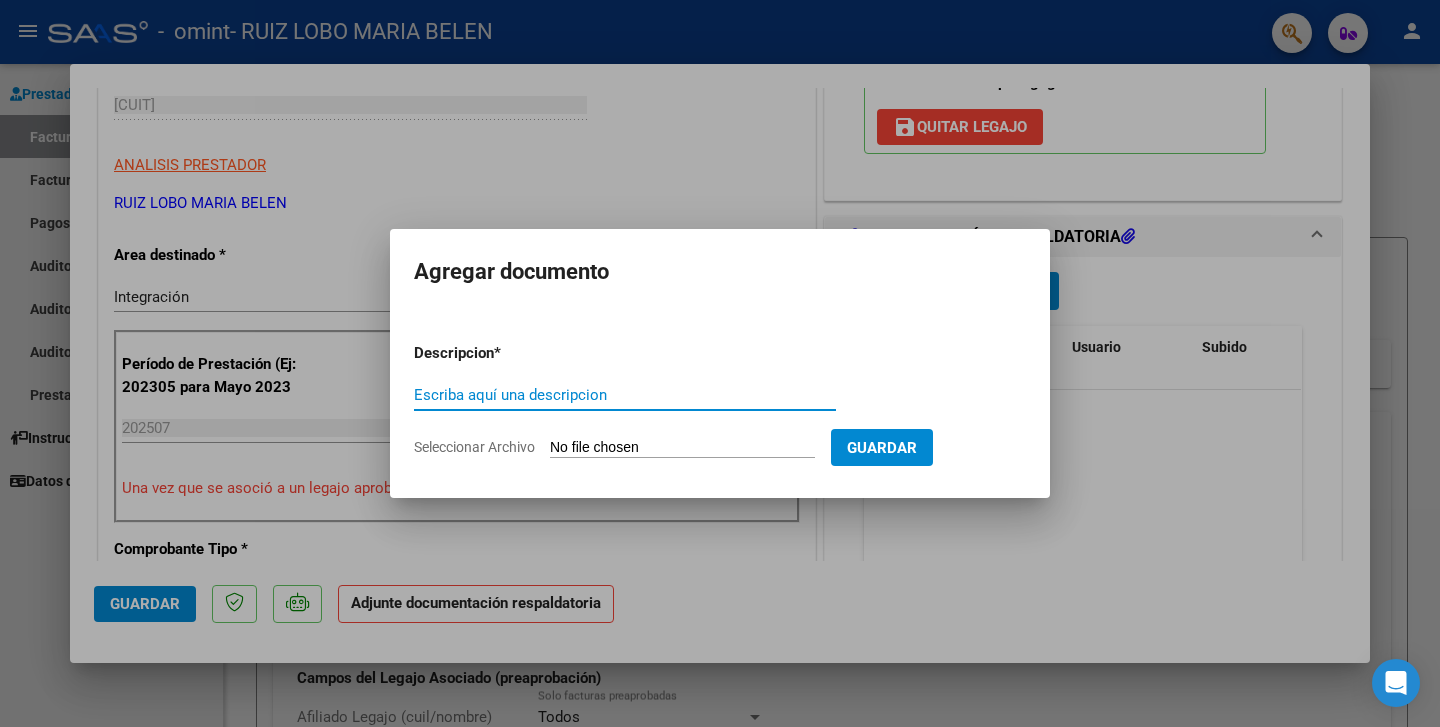click on "Escriba aquí una descripcion" at bounding box center (625, 395) 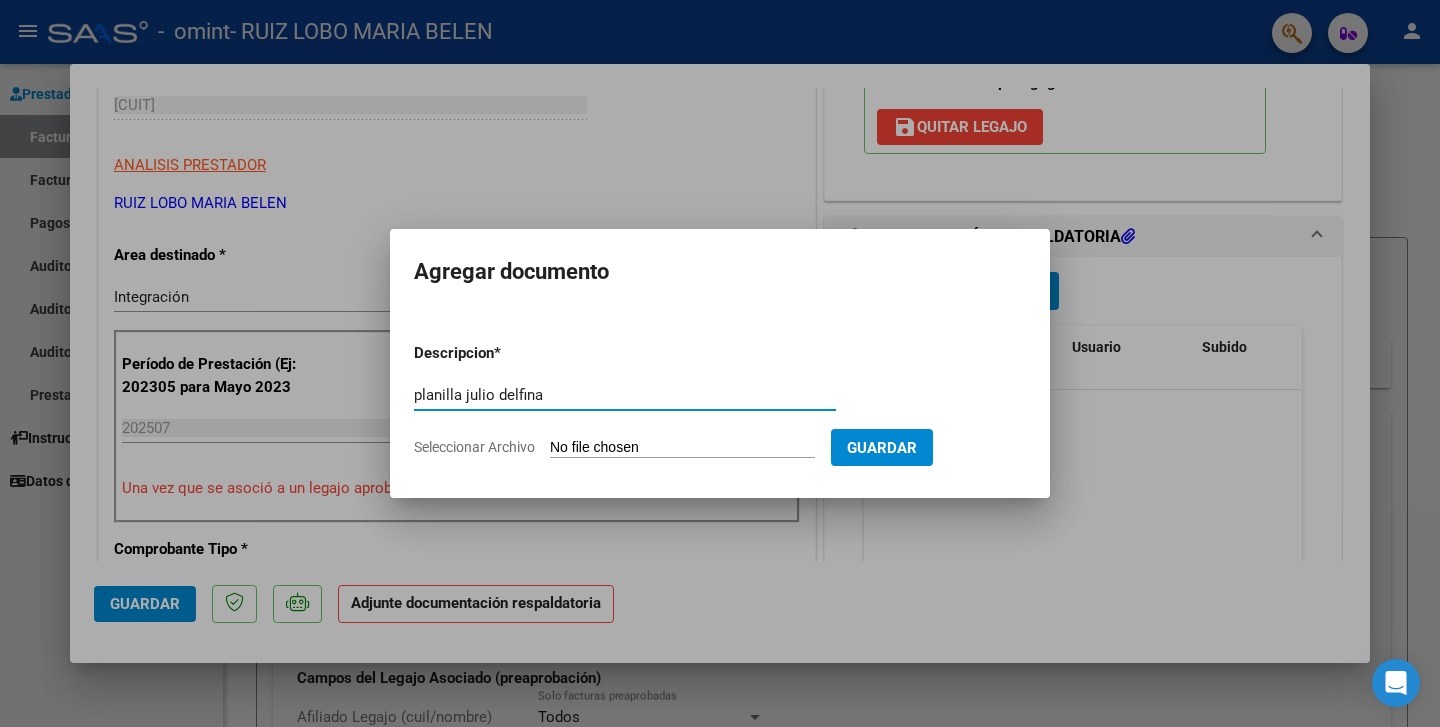 type on "planilla julio delfina" 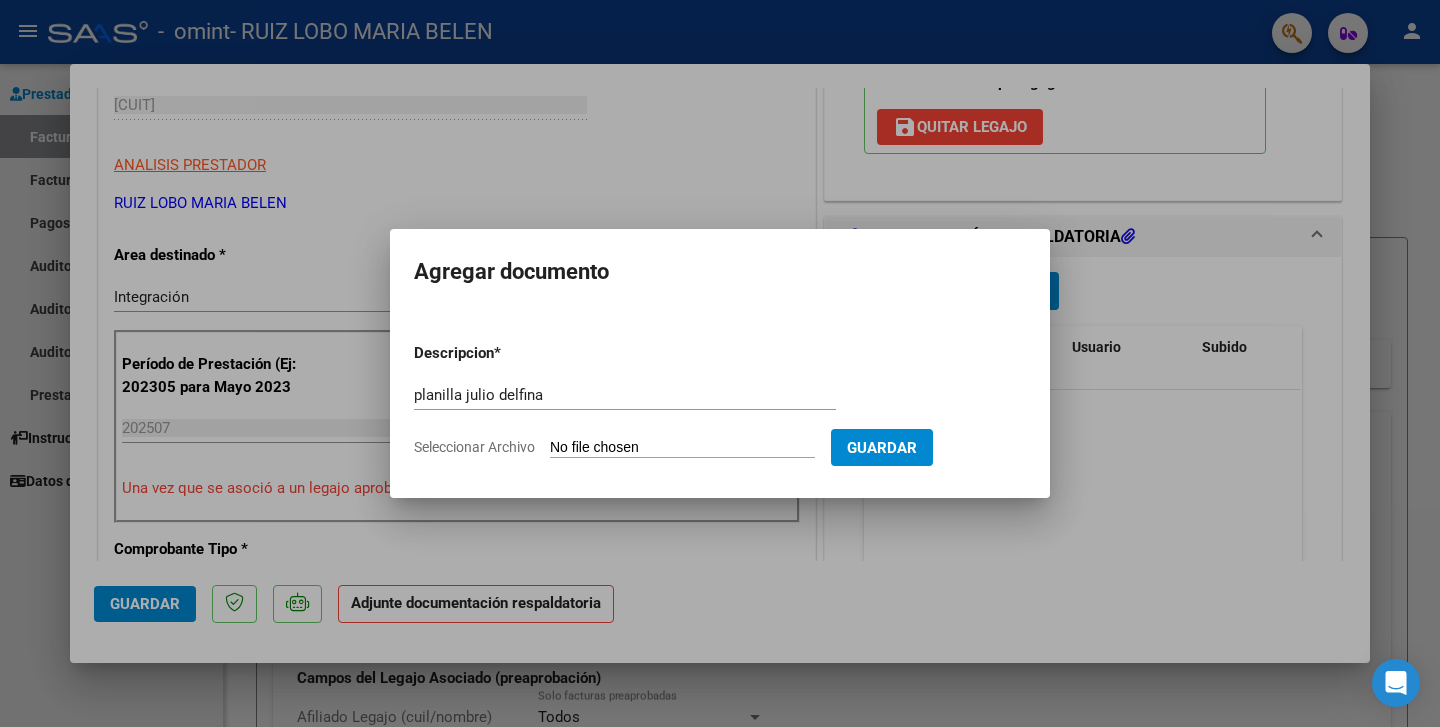 type on "C:\fakepath\OMINT DELFI Planilla-asistencia-omint.pdf" 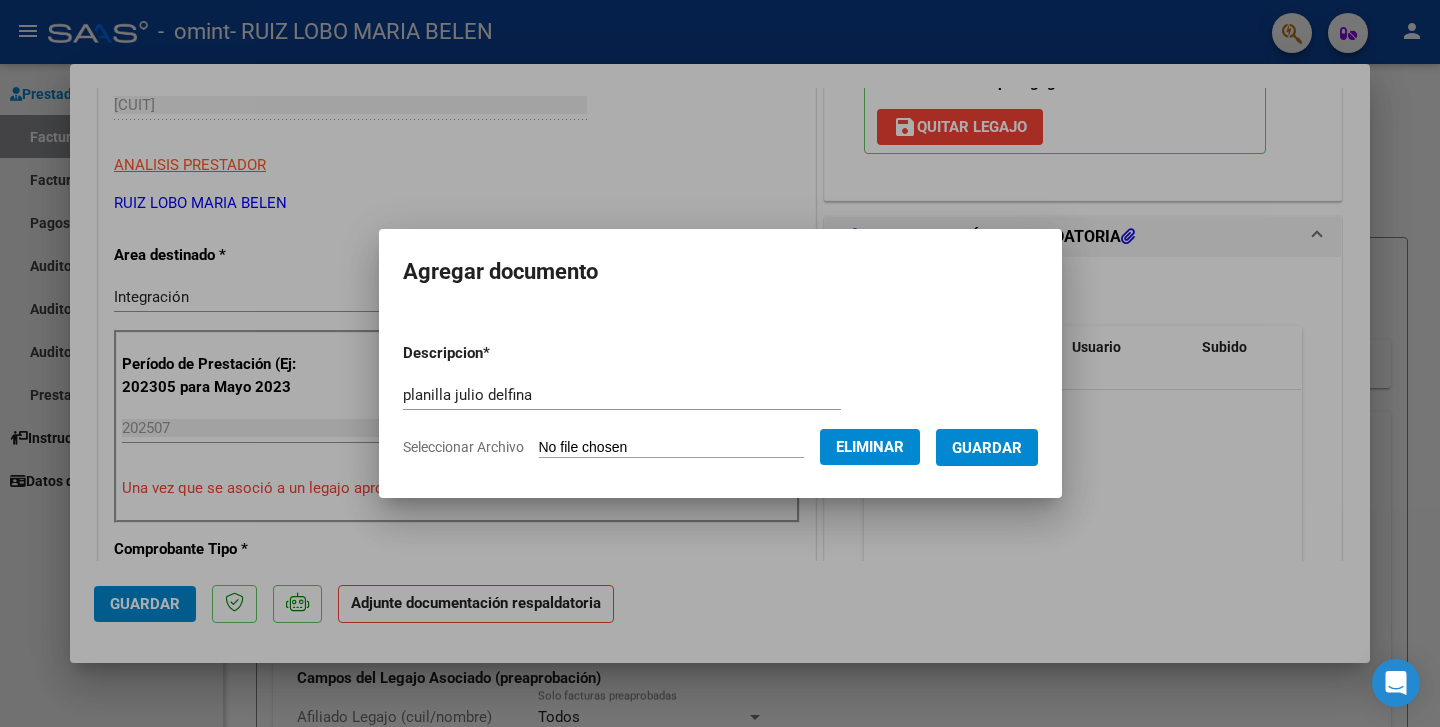 click on "Guardar" at bounding box center [987, 448] 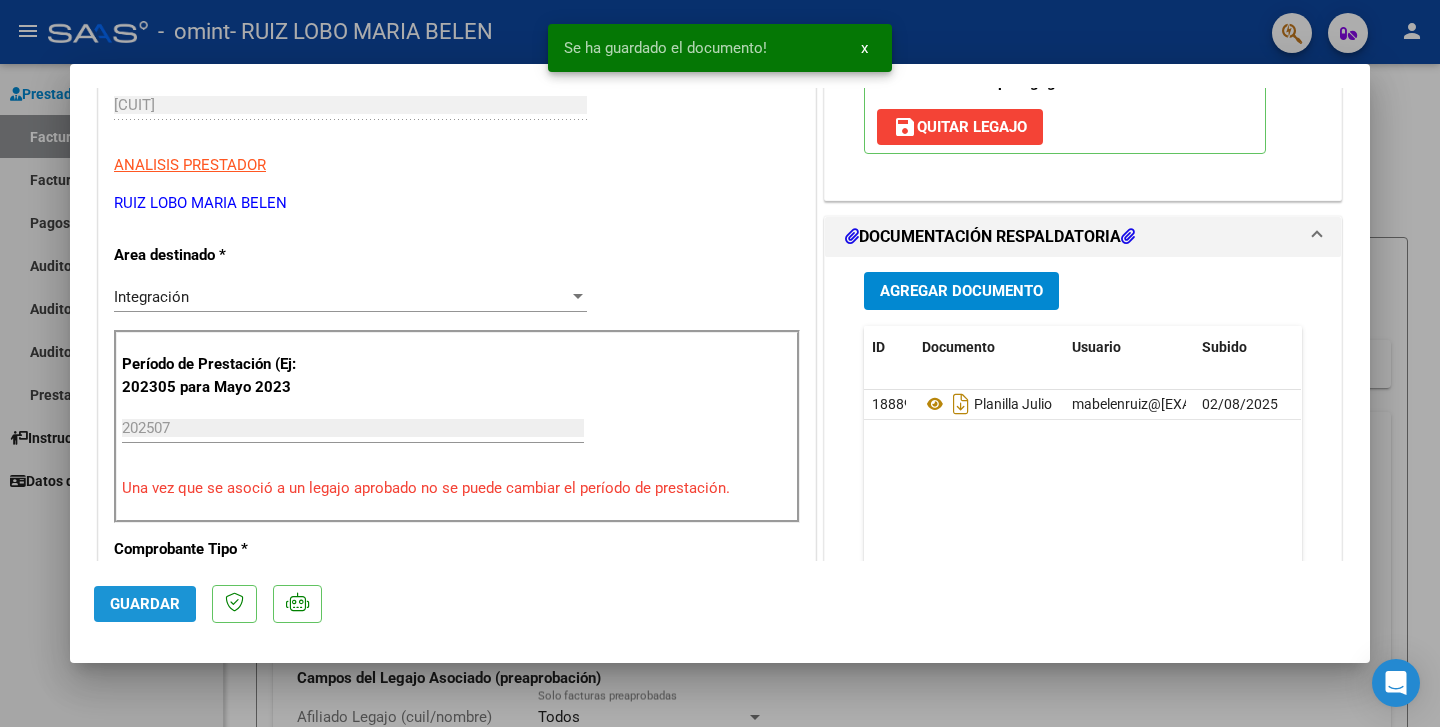 click on "Guardar" 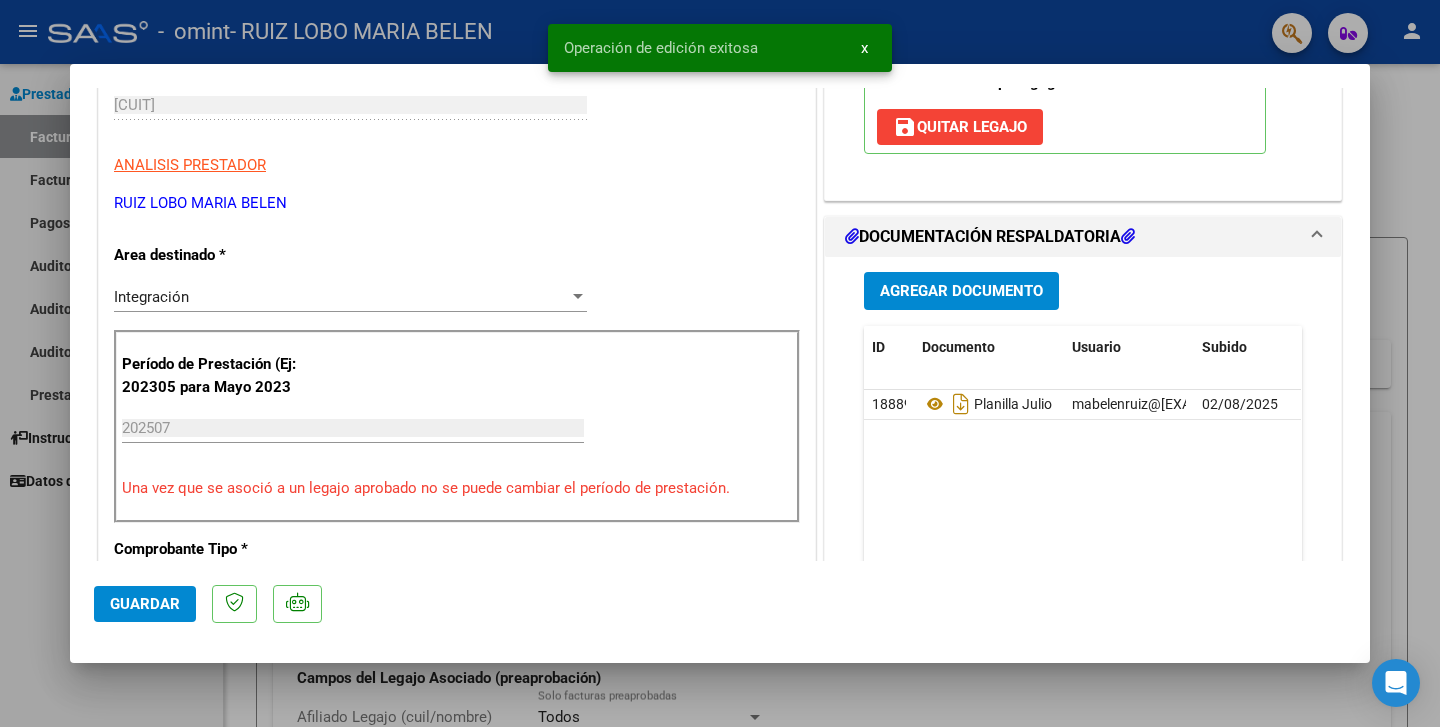 click at bounding box center [720, 363] 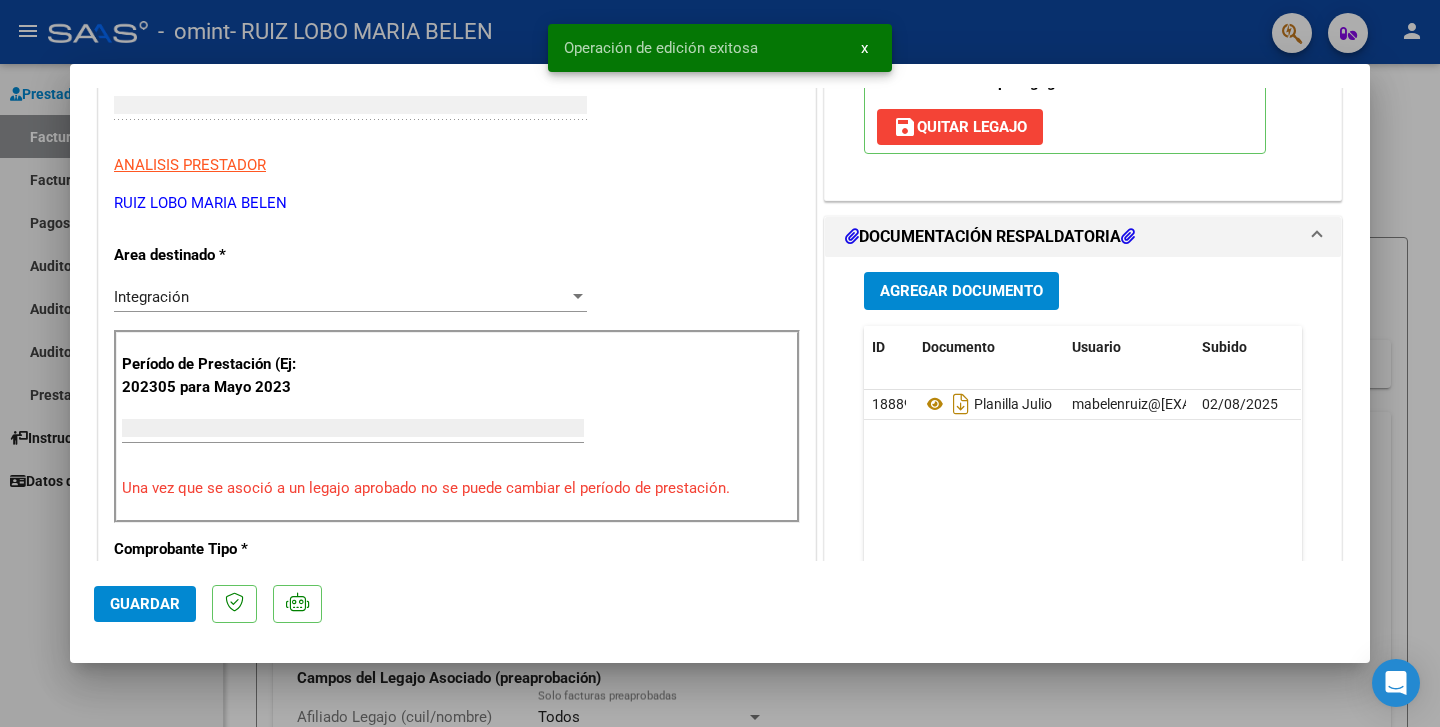 scroll, scrollTop: 293, scrollLeft: 0, axis: vertical 